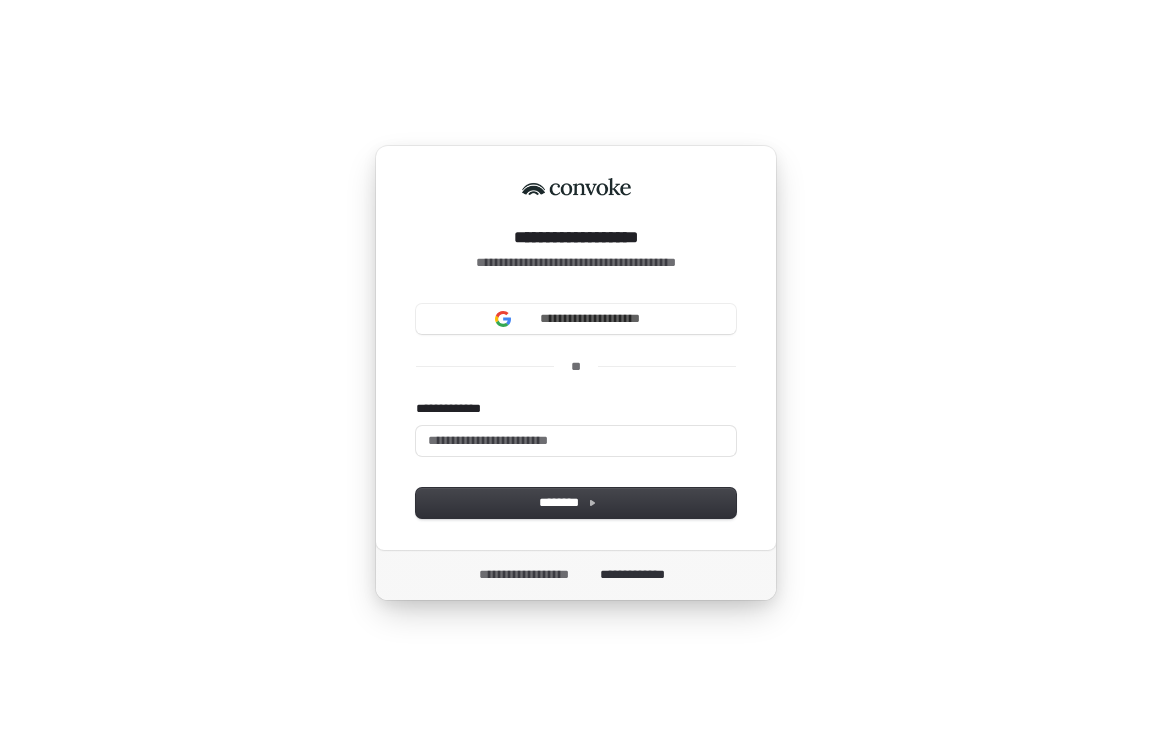 scroll, scrollTop: 0, scrollLeft: 0, axis: both 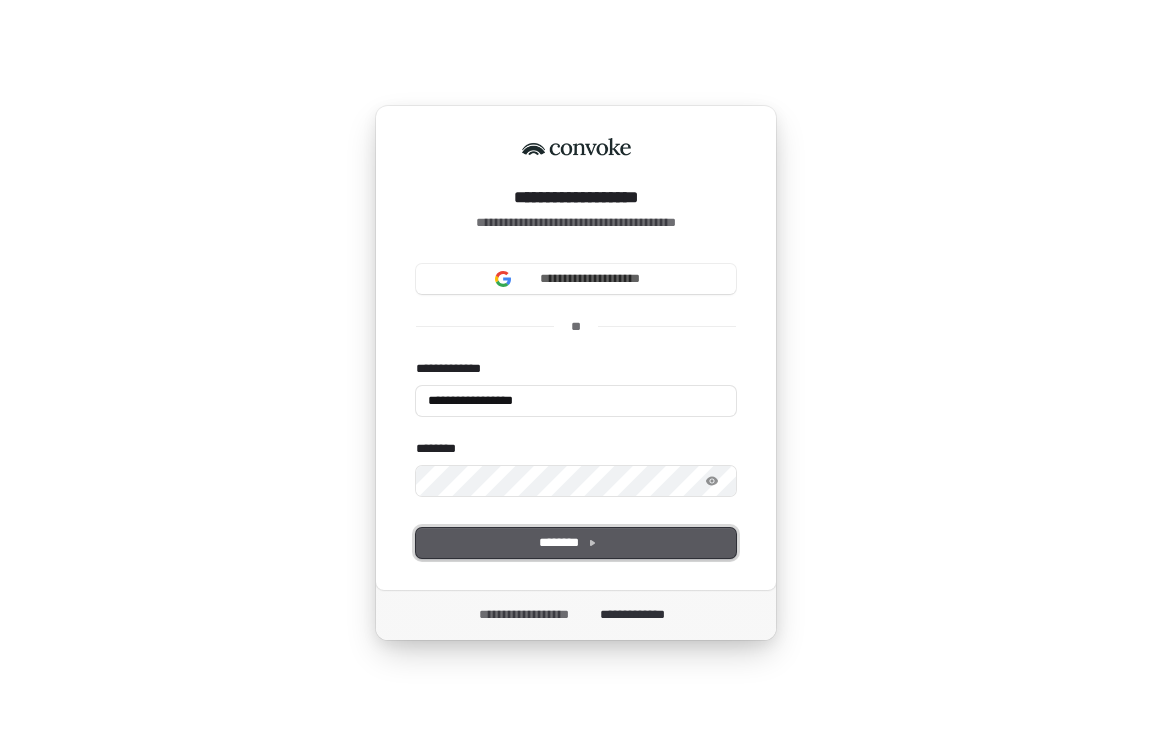 click on "********" at bounding box center (576, 543) 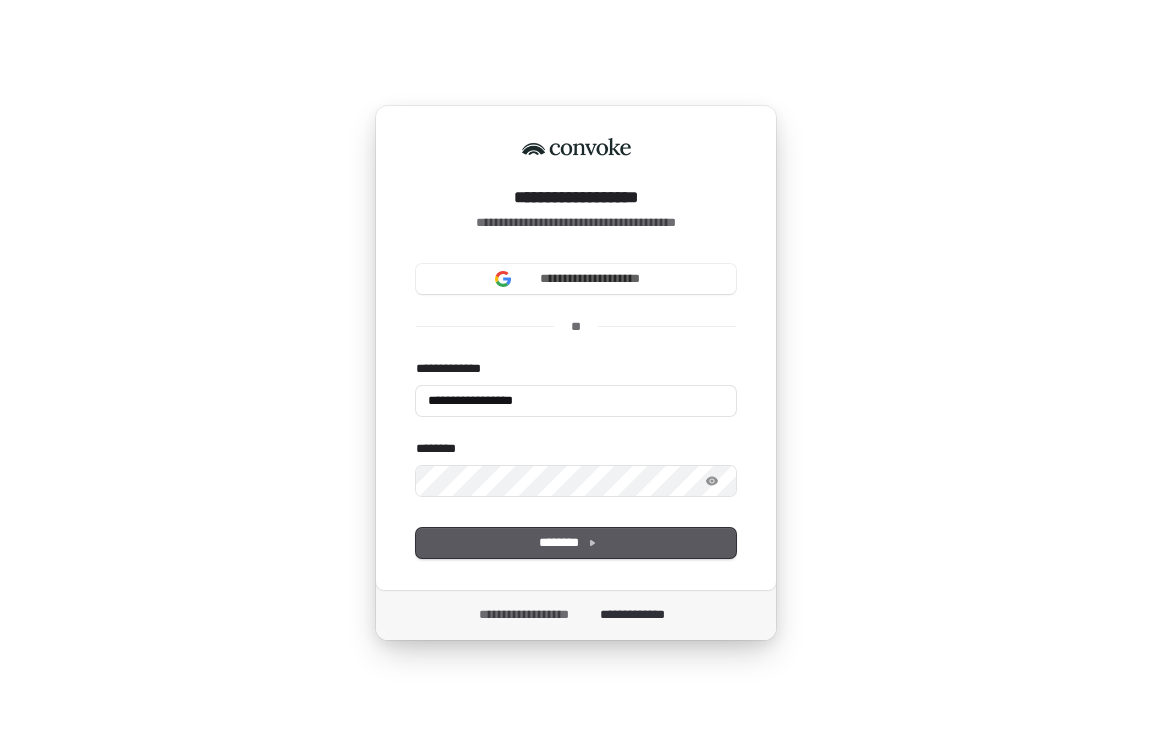 type on "**********" 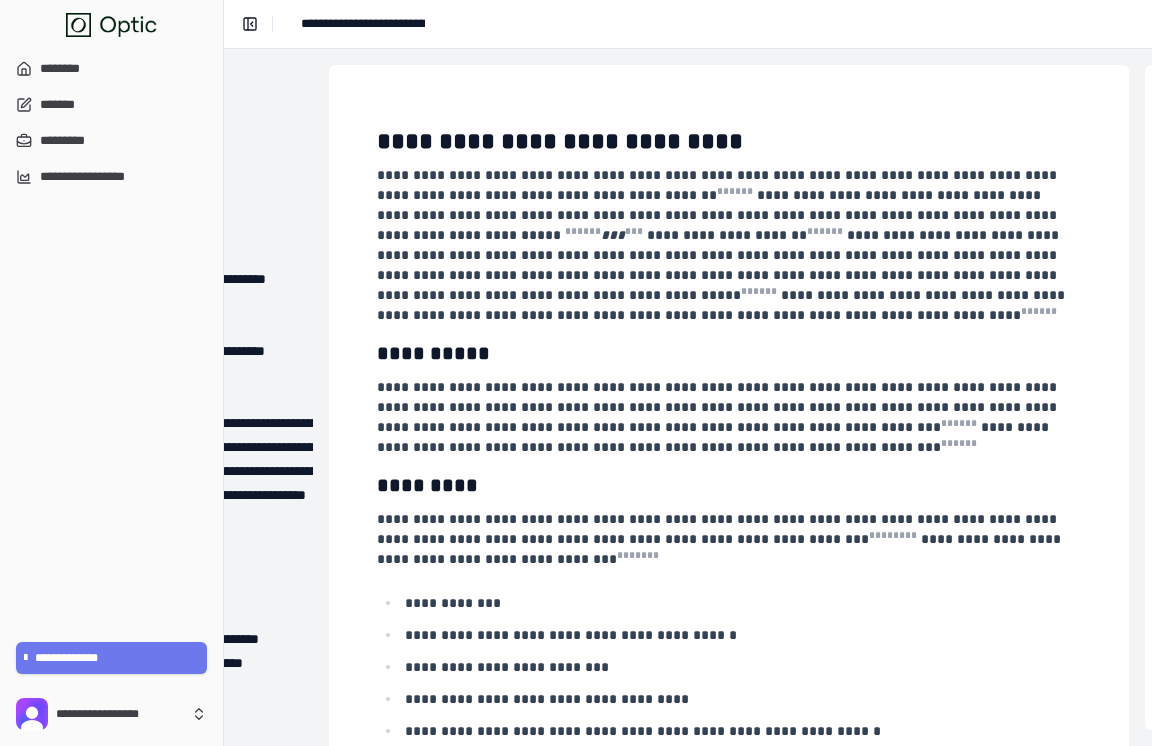 scroll, scrollTop: 0, scrollLeft: 0, axis: both 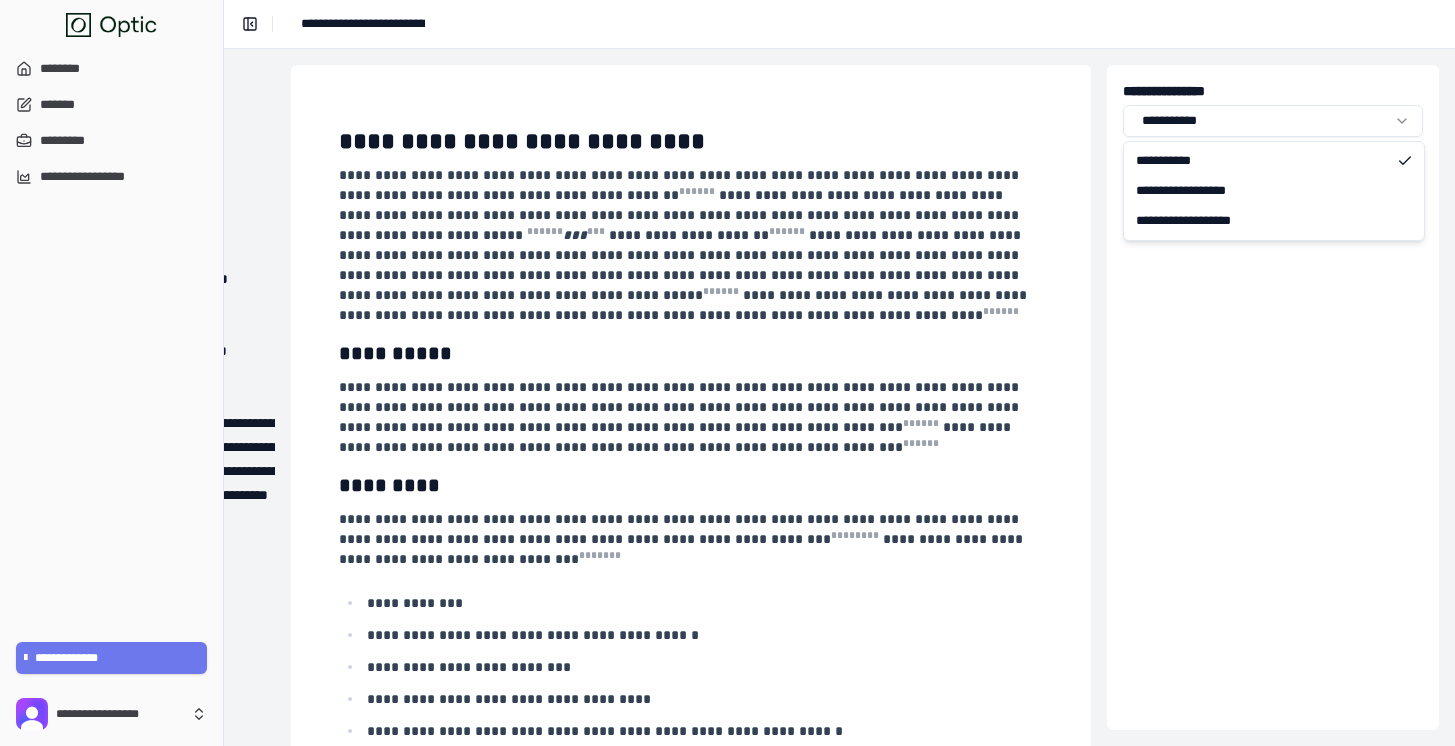 click on "**********" at bounding box center [727, 373] 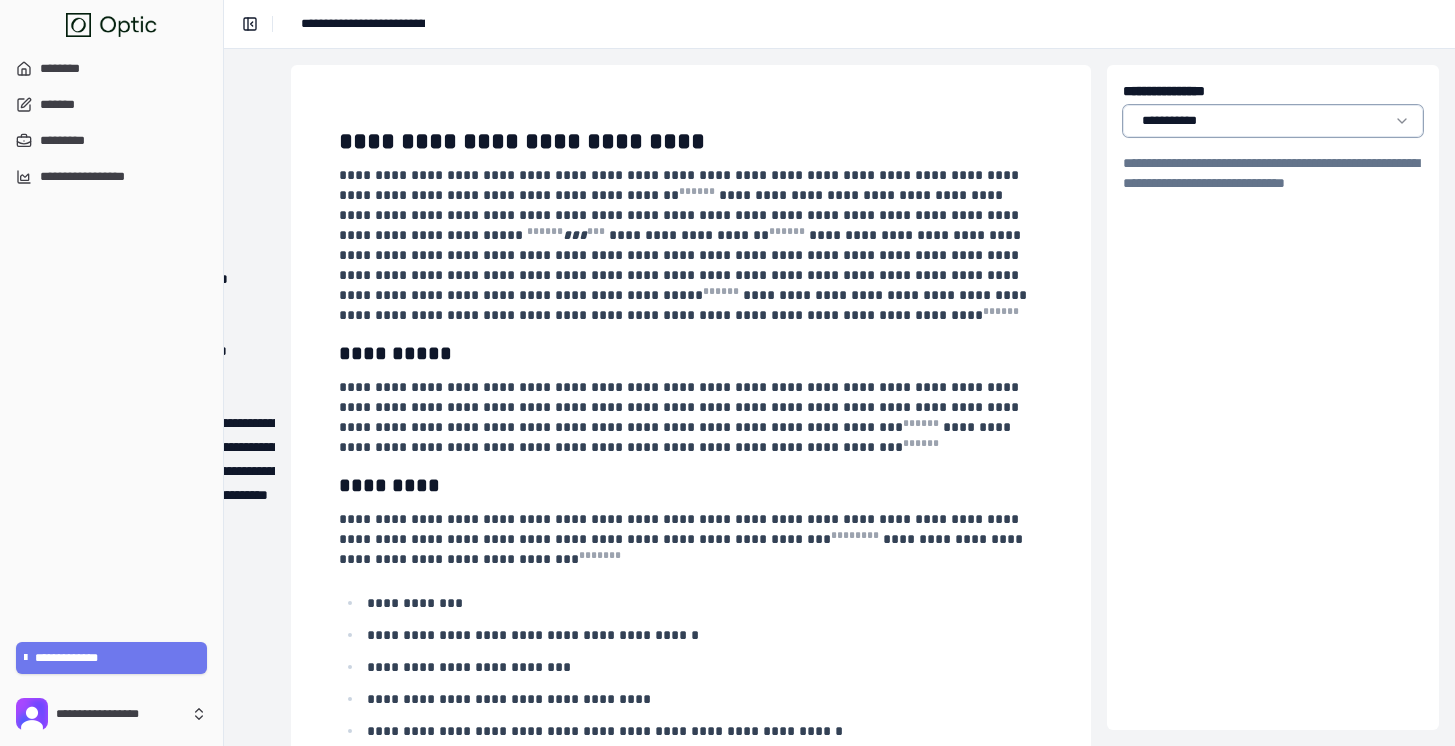 click on "**********" at bounding box center [727, 373] 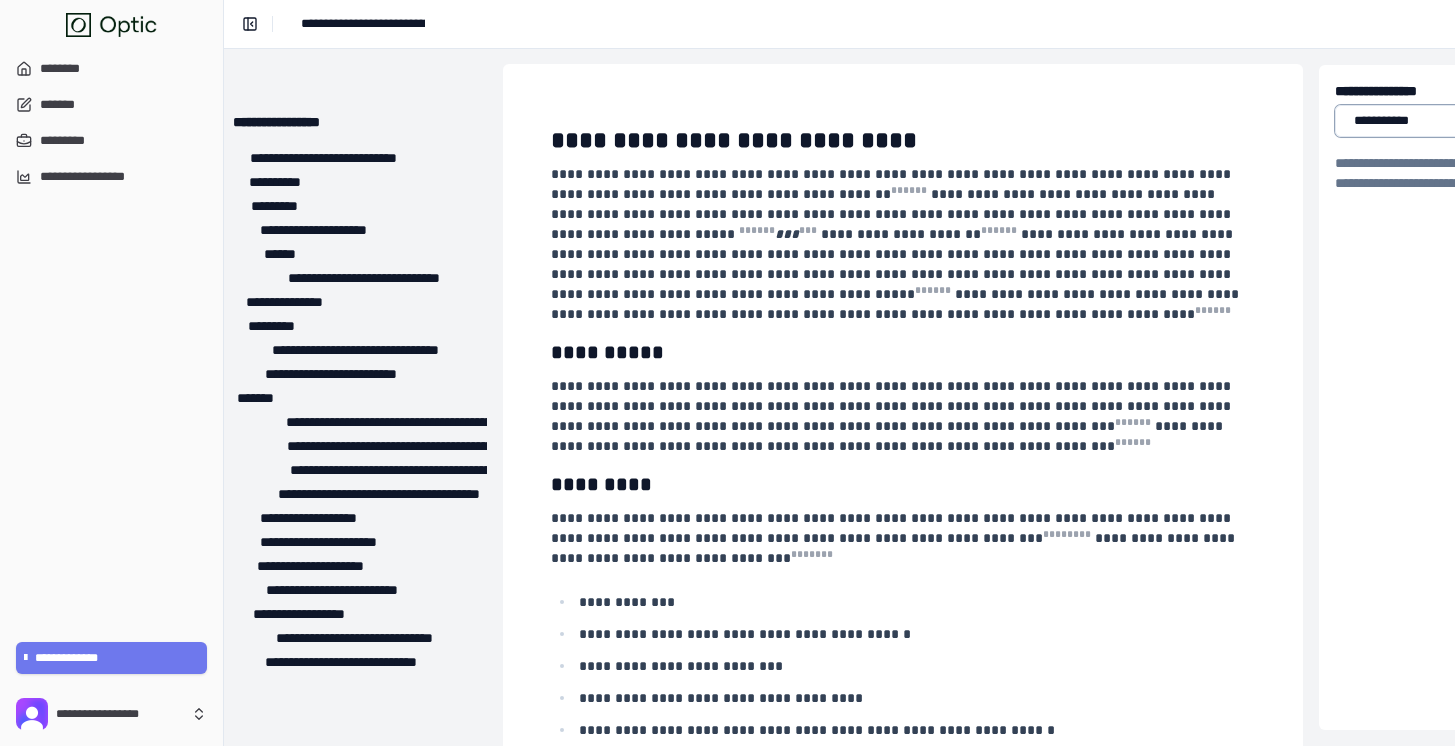 scroll, scrollTop: 1, scrollLeft: 0, axis: vertical 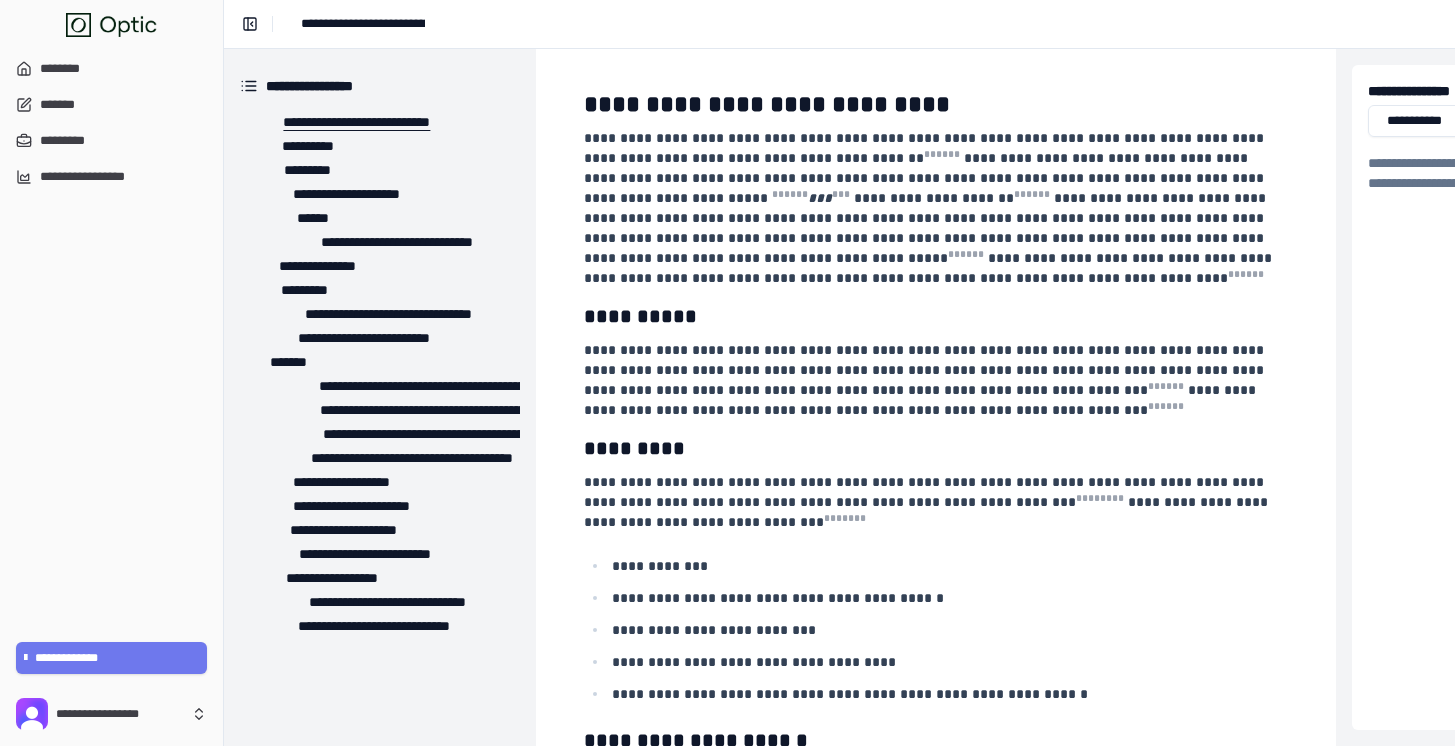 click on "**********" at bounding box center [349, 122] 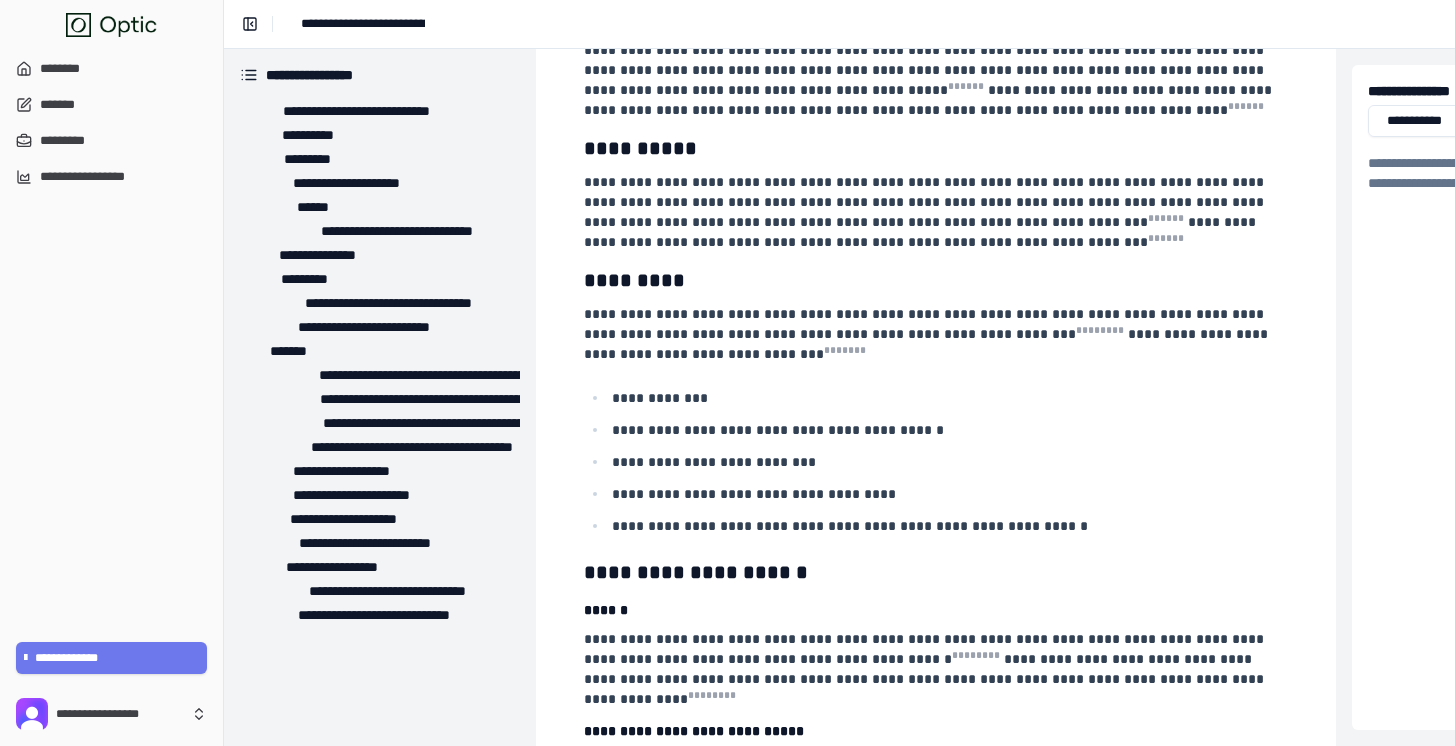 scroll, scrollTop: 297, scrollLeft: 0, axis: vertical 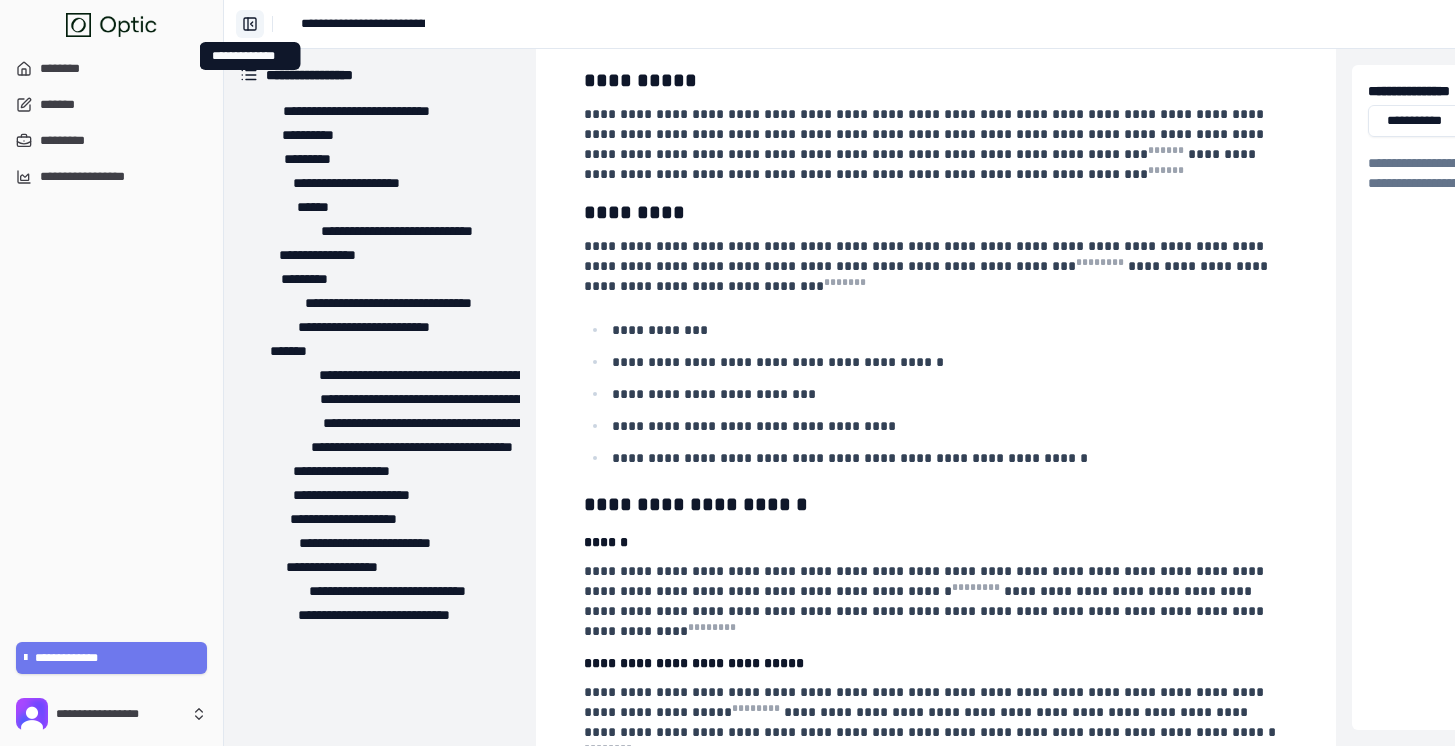 click on "**********" at bounding box center [250, 24] 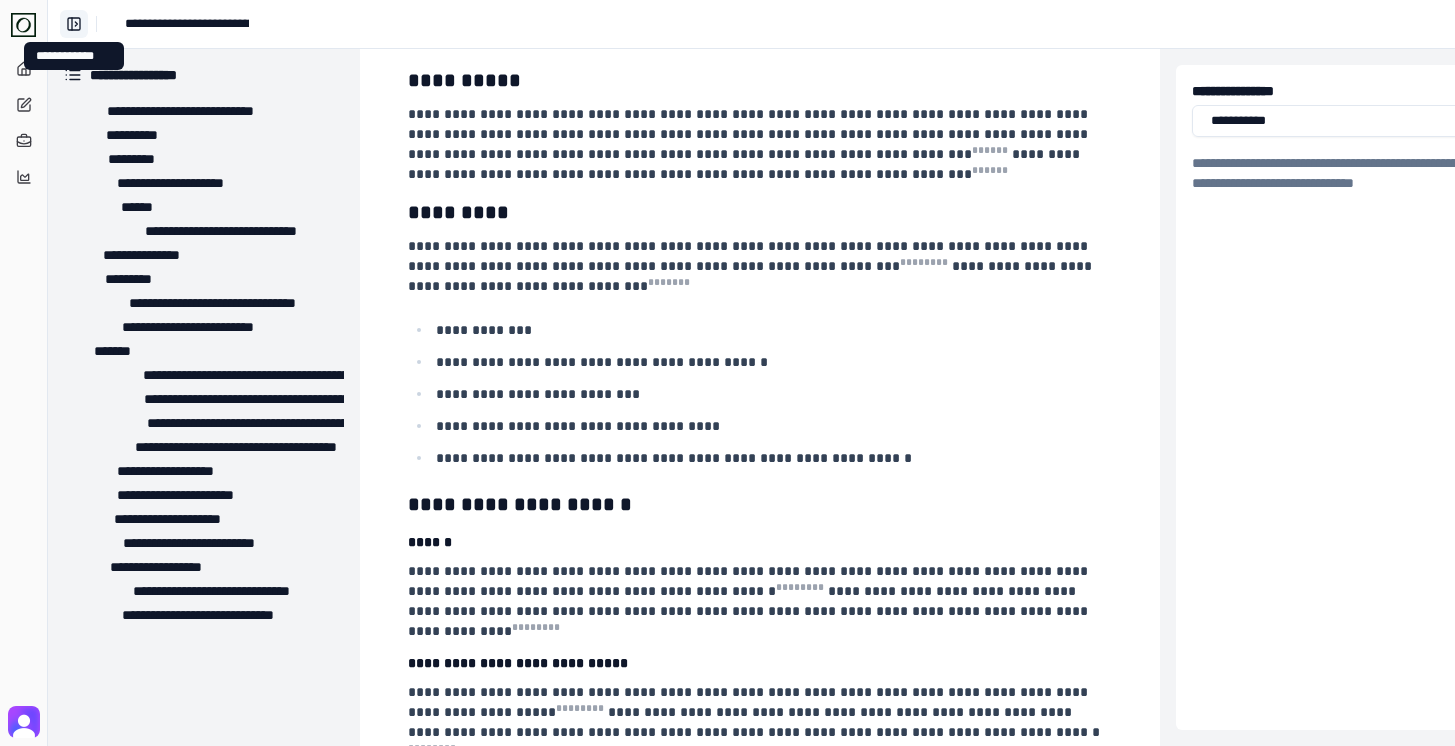 click on "**********" at bounding box center (74, 24) 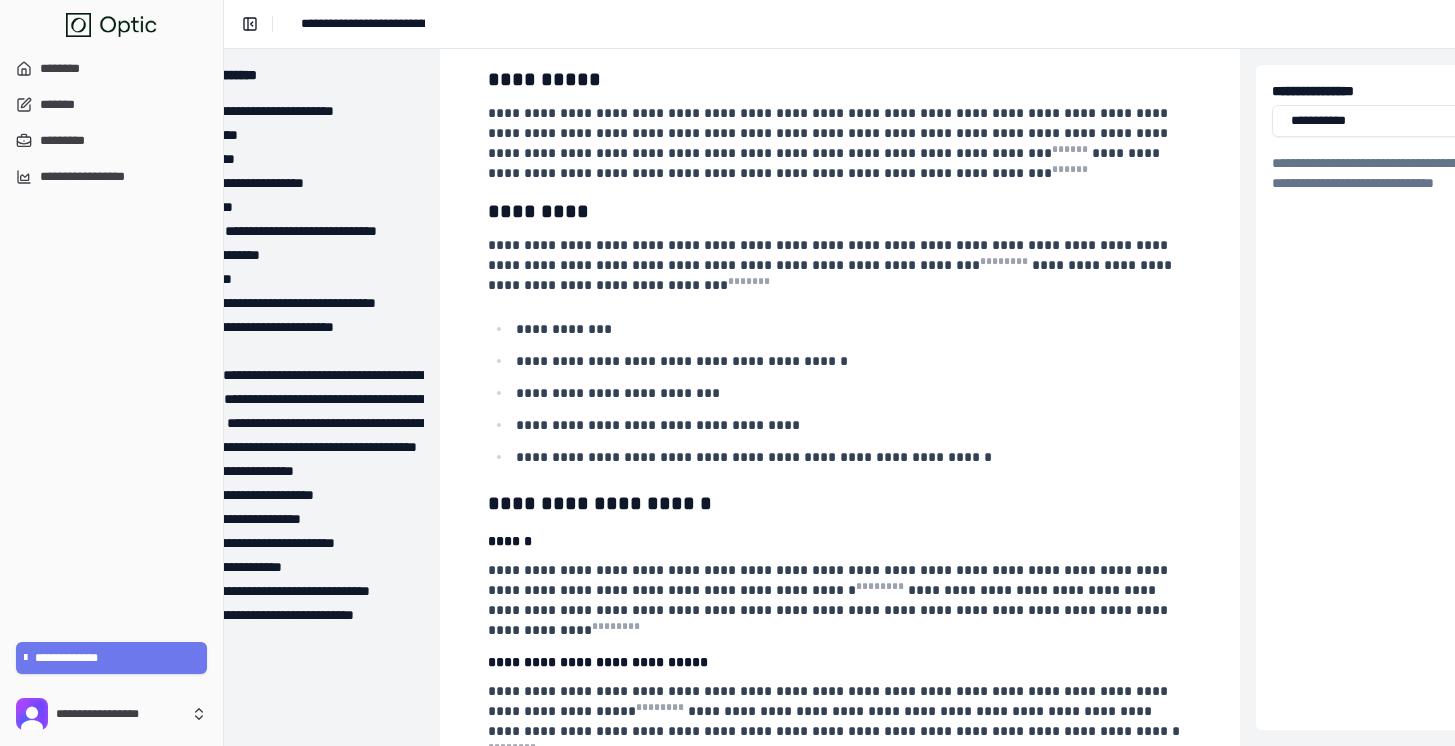 scroll, scrollTop: 274, scrollLeft: 0, axis: vertical 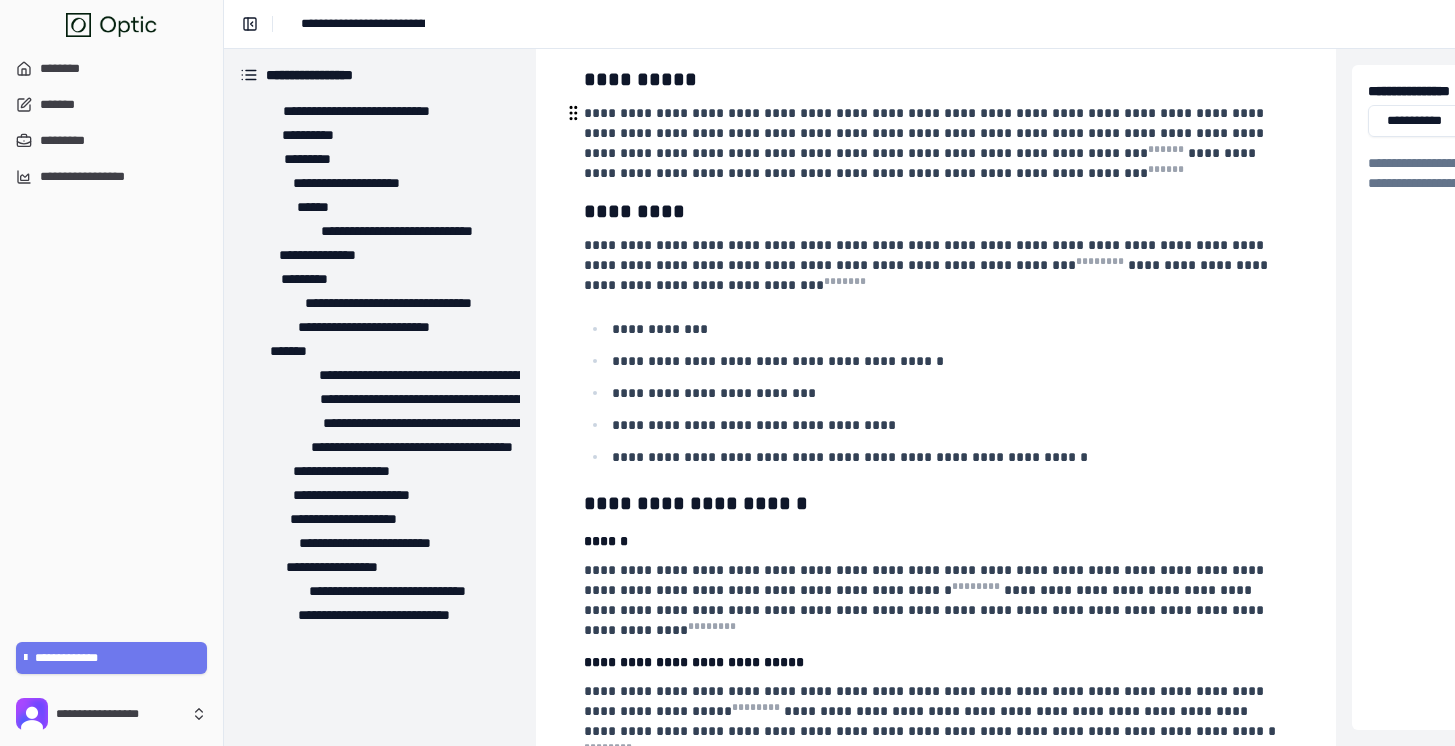 click at bounding box center (573, 113) 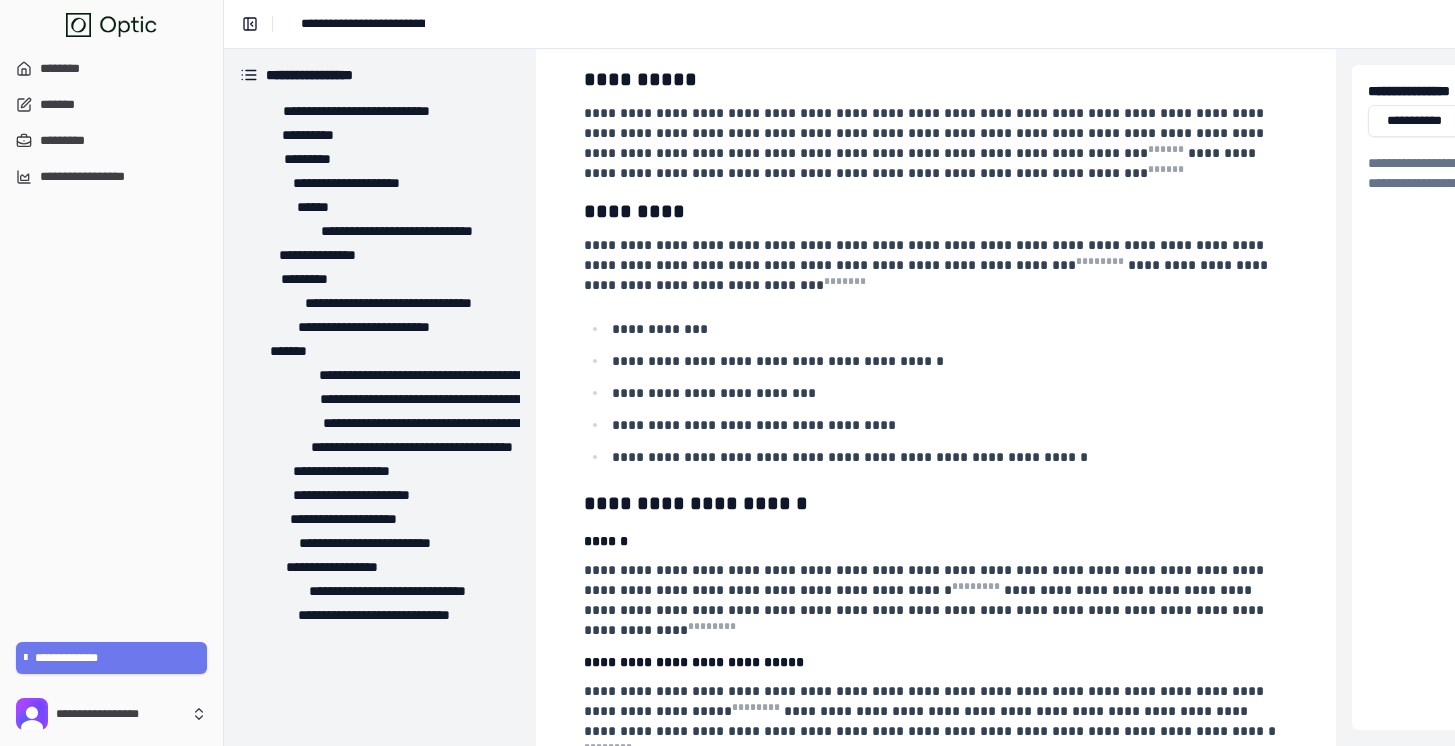 click on "**********" at bounding box center (325, 75) 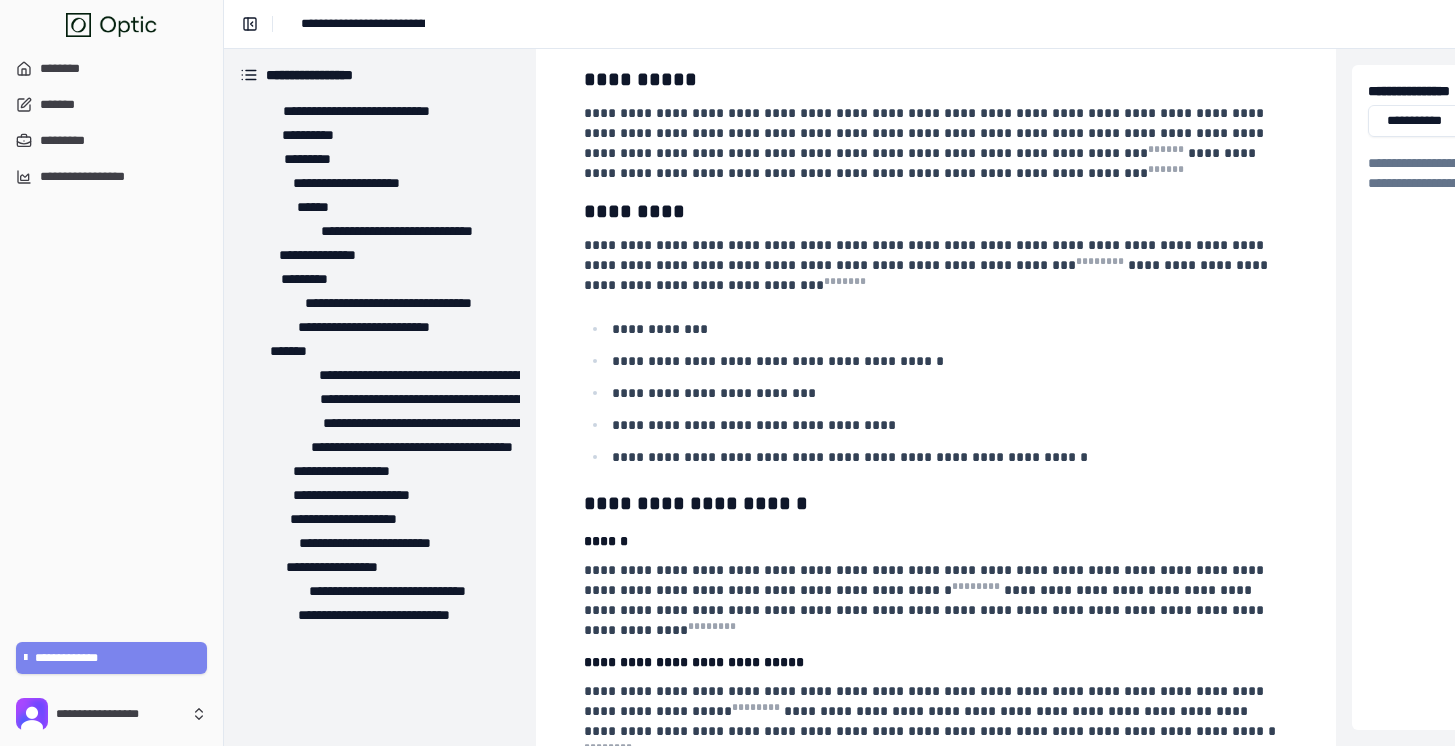 click on "**********" at bounding box center (112, 658) 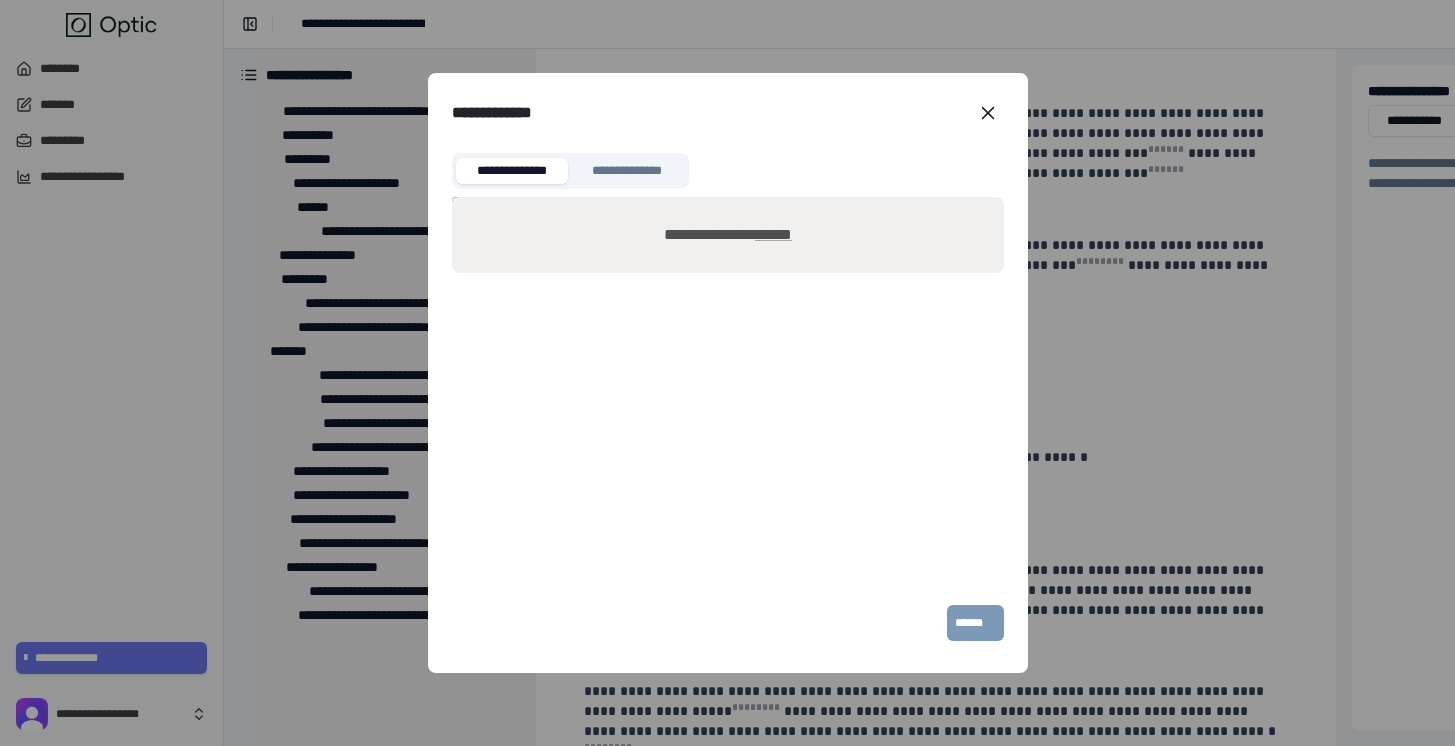 click on "**********" at bounding box center (626, 171) 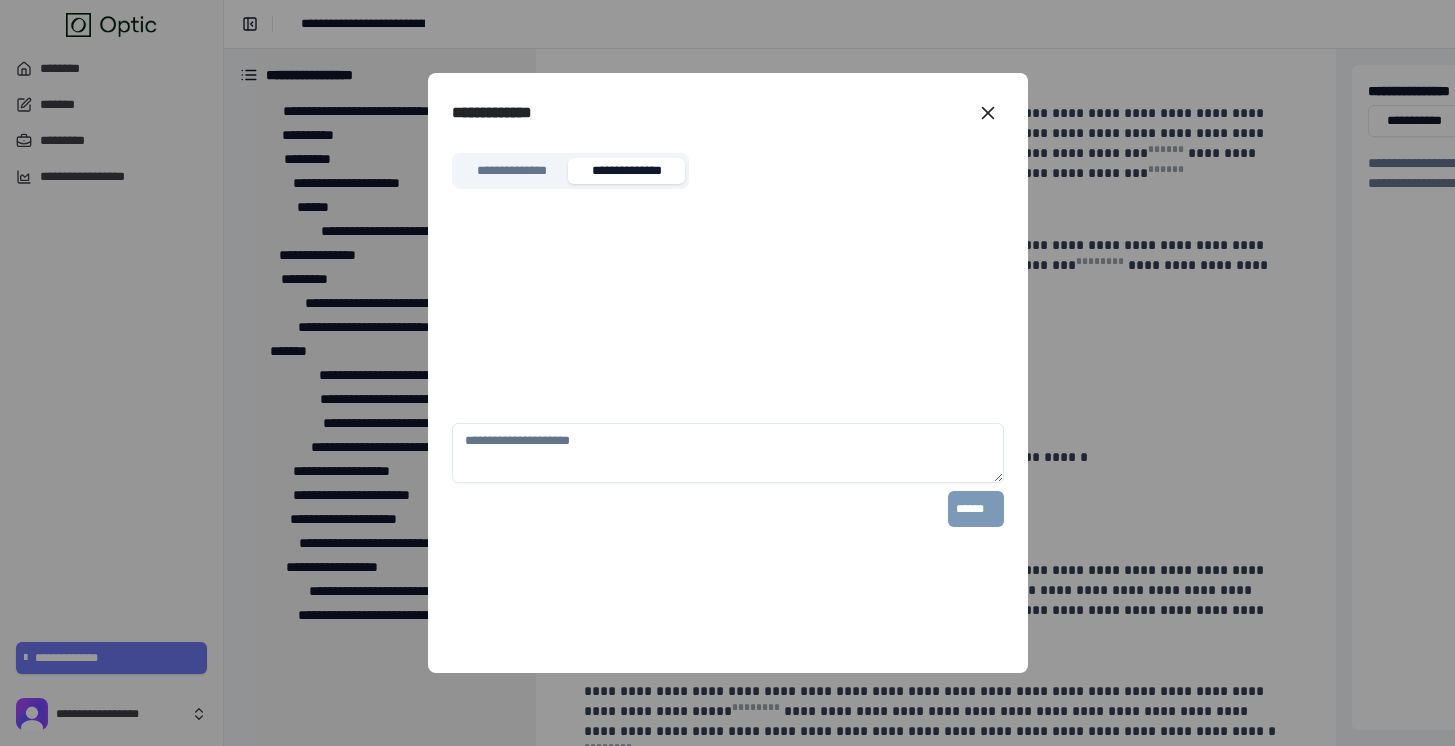 click on "**********" at bounding box center [512, 171] 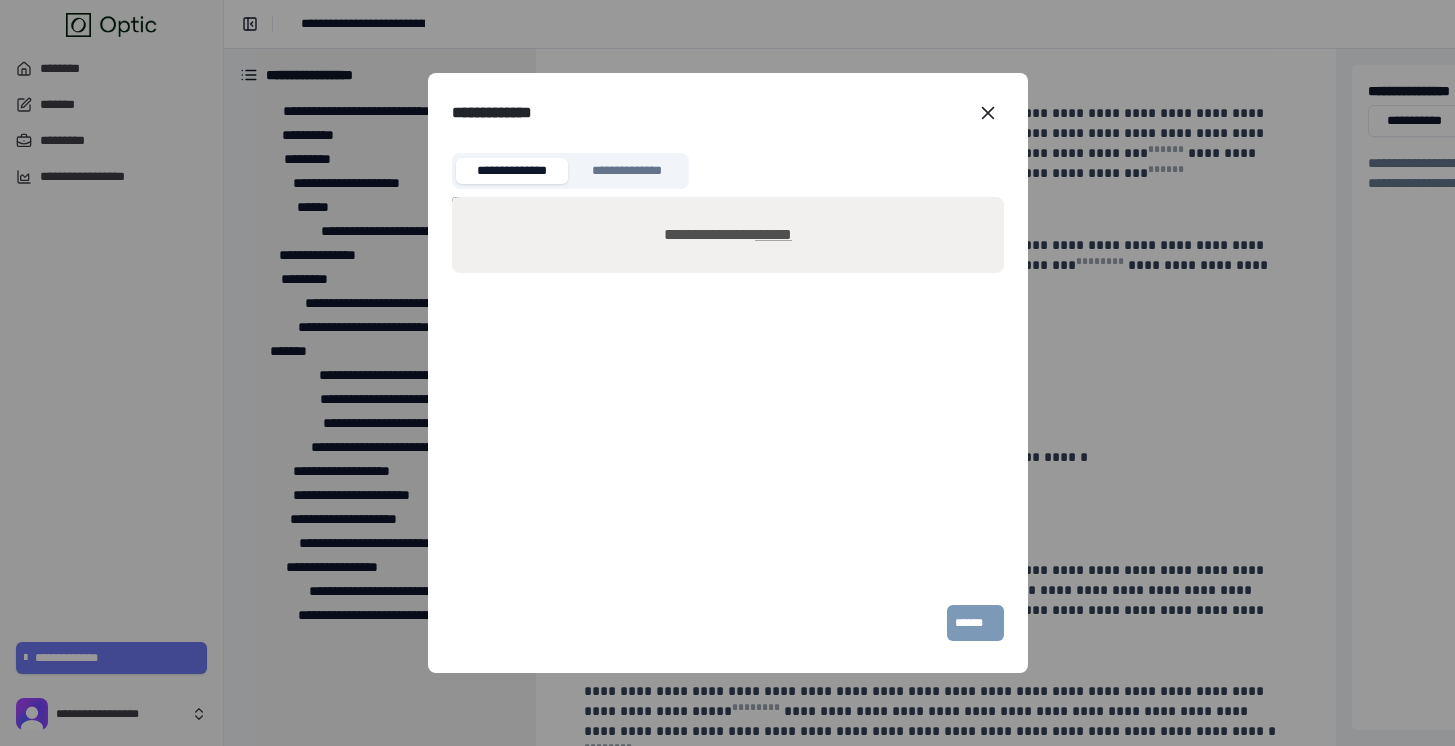 click 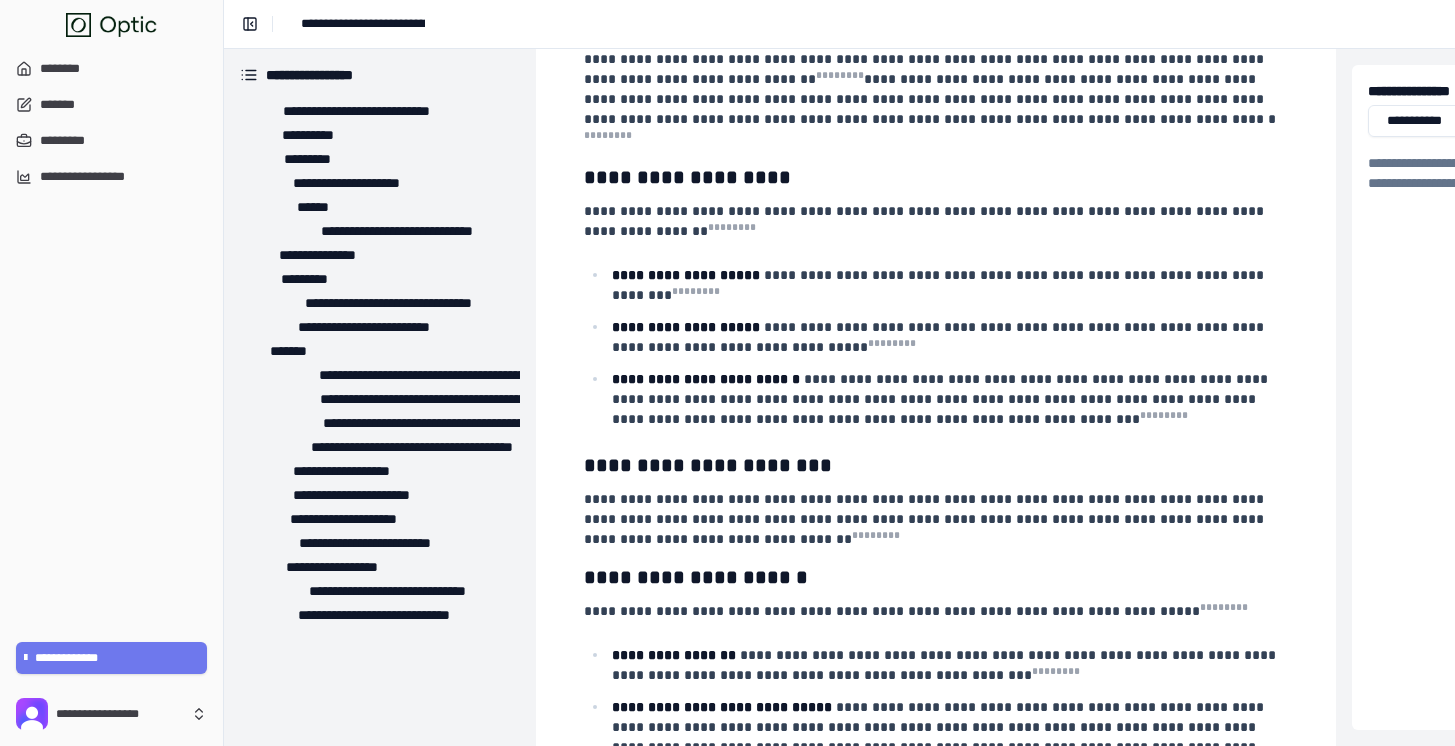 scroll, scrollTop: 3006, scrollLeft: 0, axis: vertical 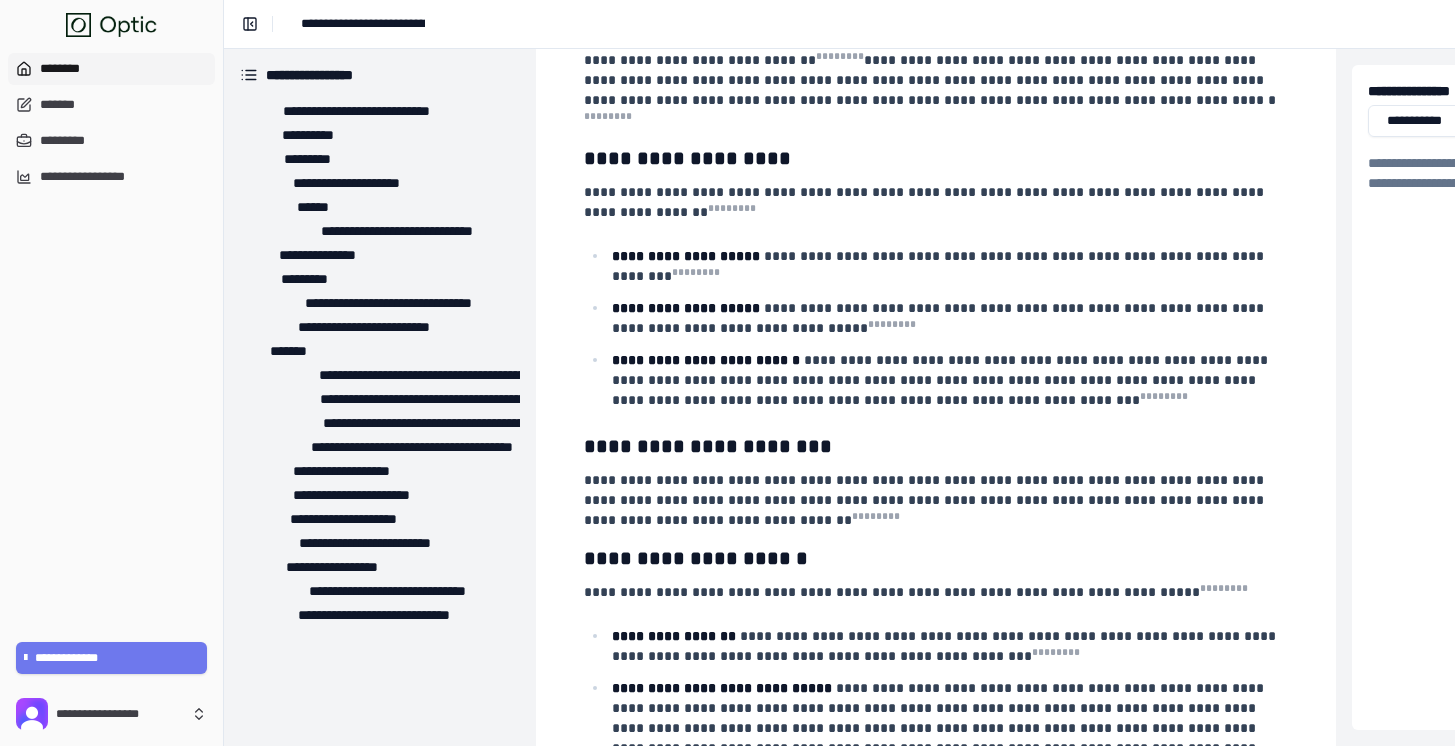 click on "********" at bounding box center (111, 69) 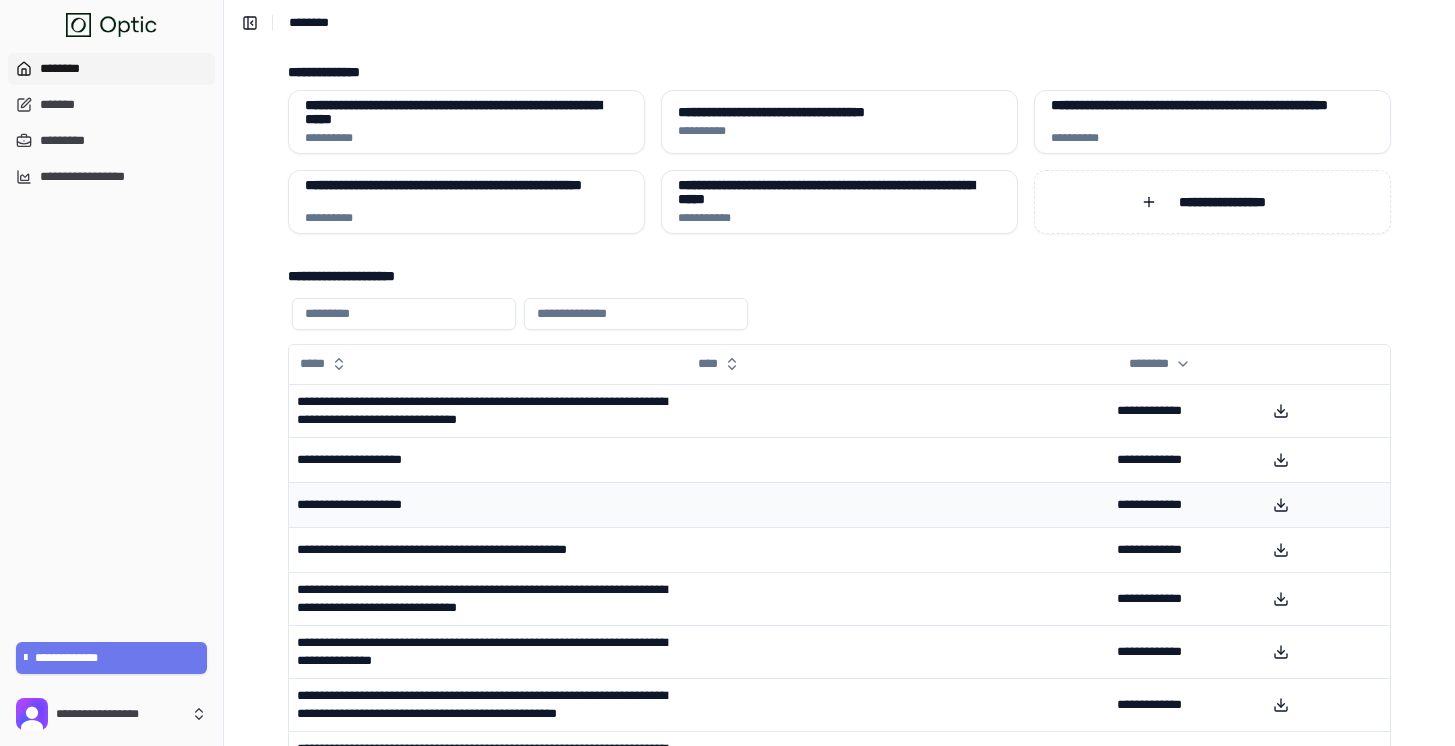 scroll, scrollTop: 0, scrollLeft: 0, axis: both 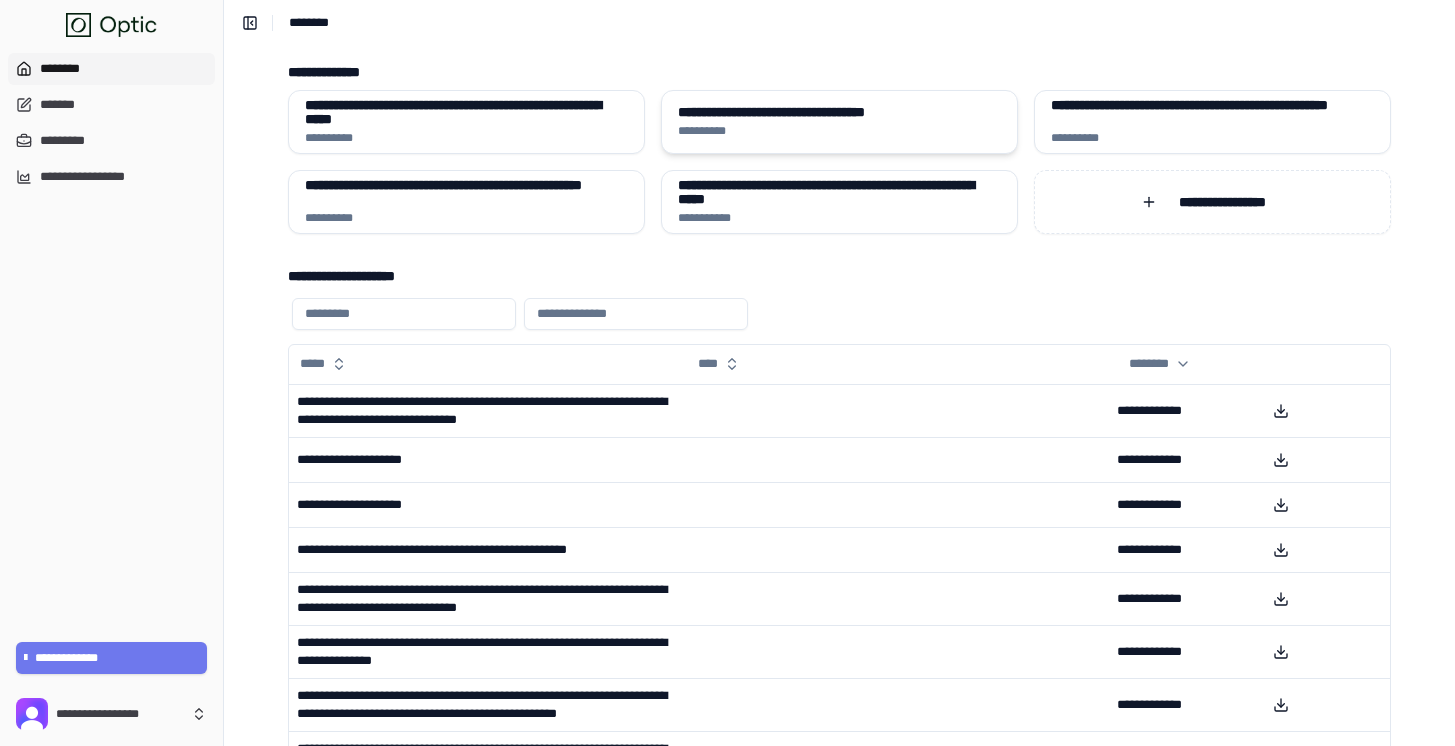 click on "**********" at bounding box center [839, 112] 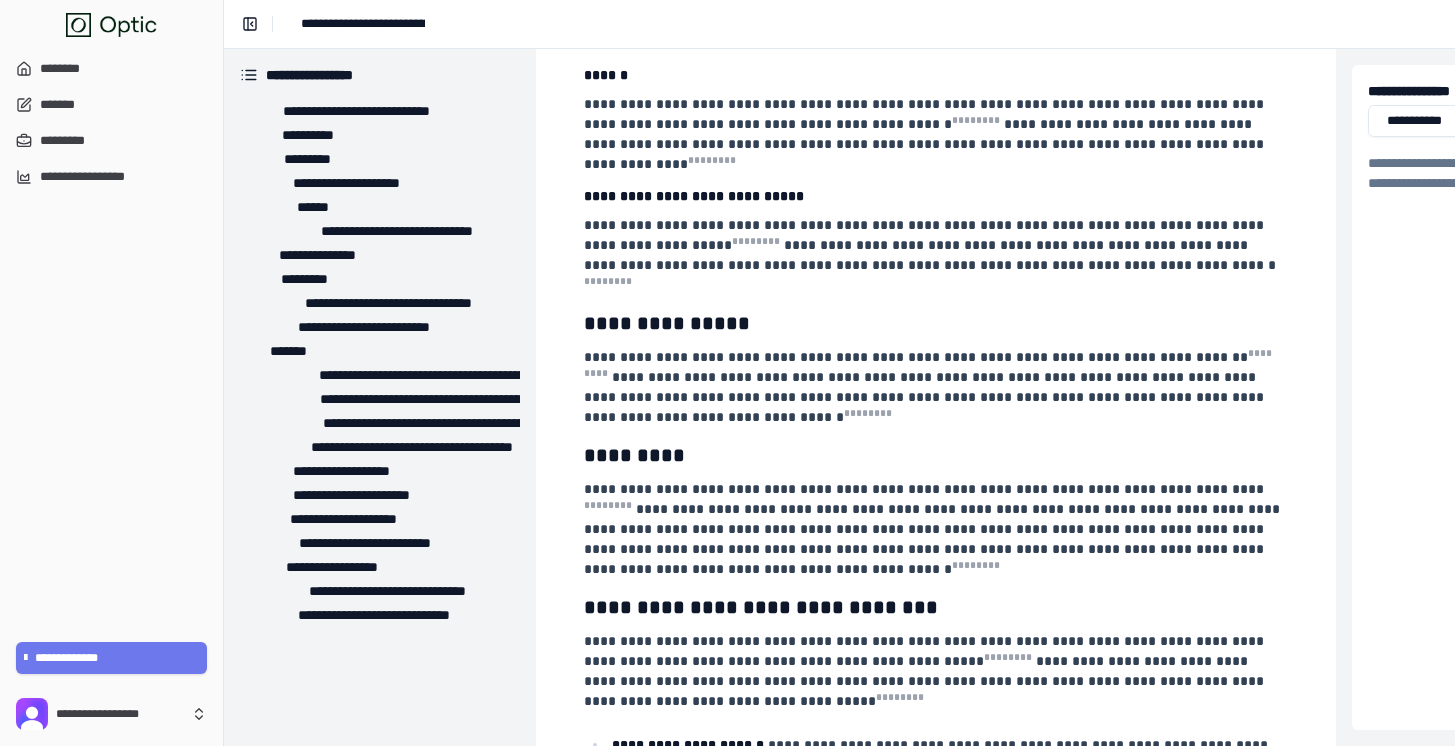 scroll, scrollTop: 794, scrollLeft: 0, axis: vertical 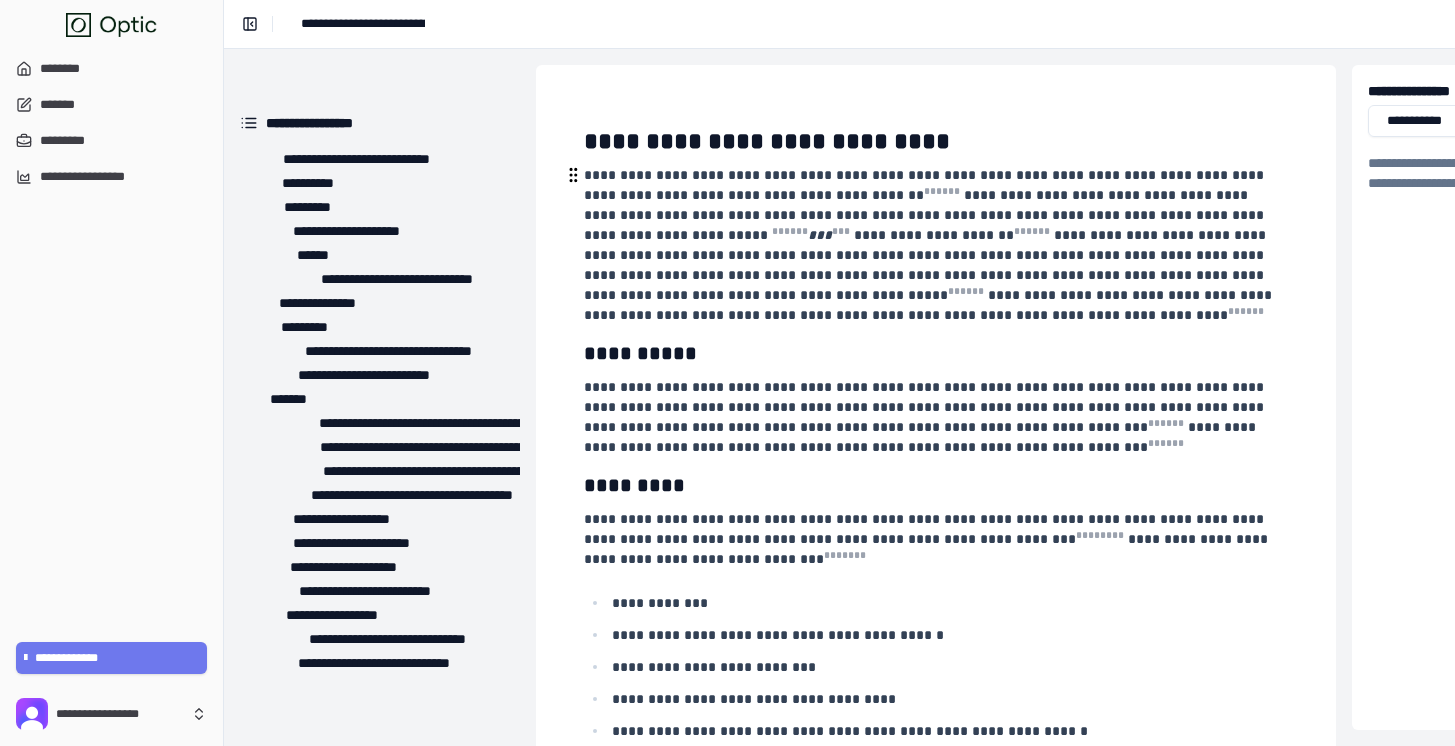 click on "**********" at bounding box center (930, 275) 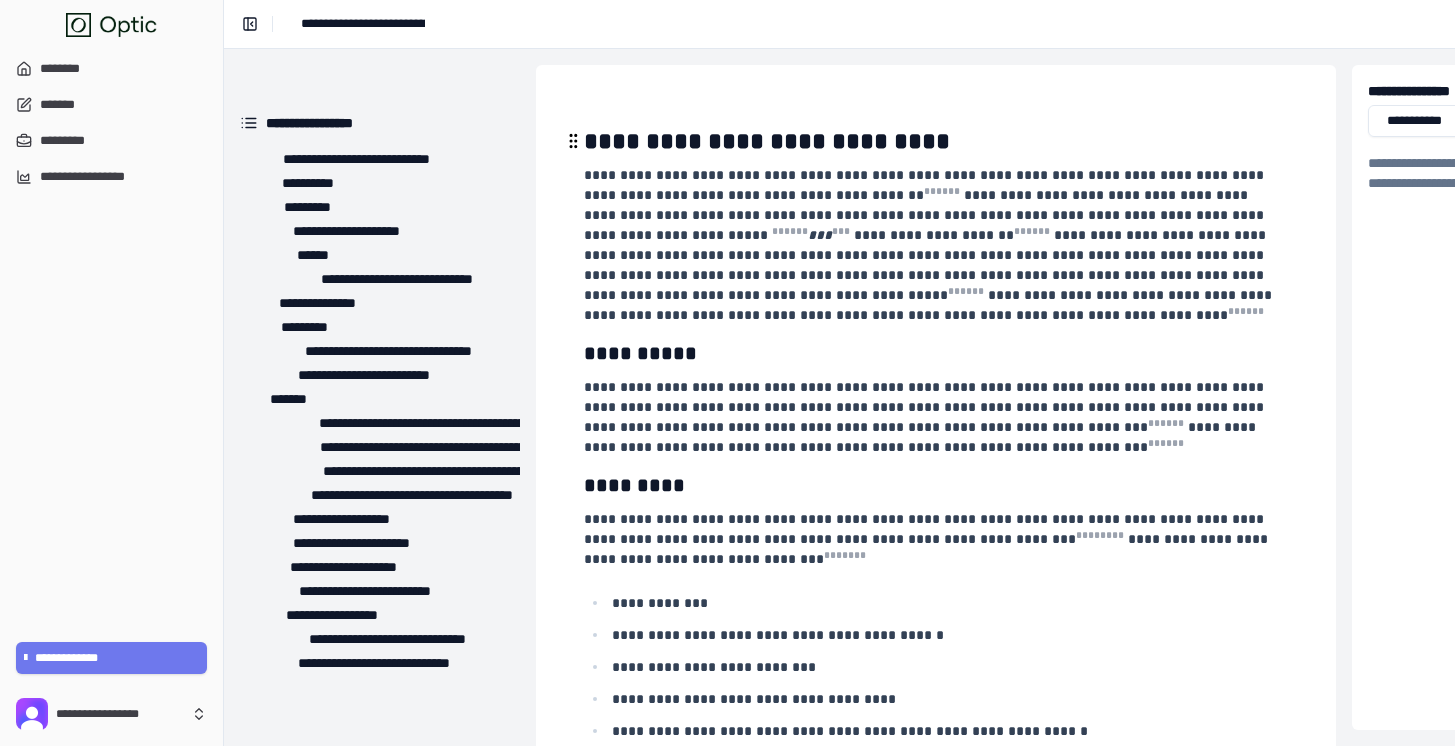 click on "**********" at bounding box center [767, 141] 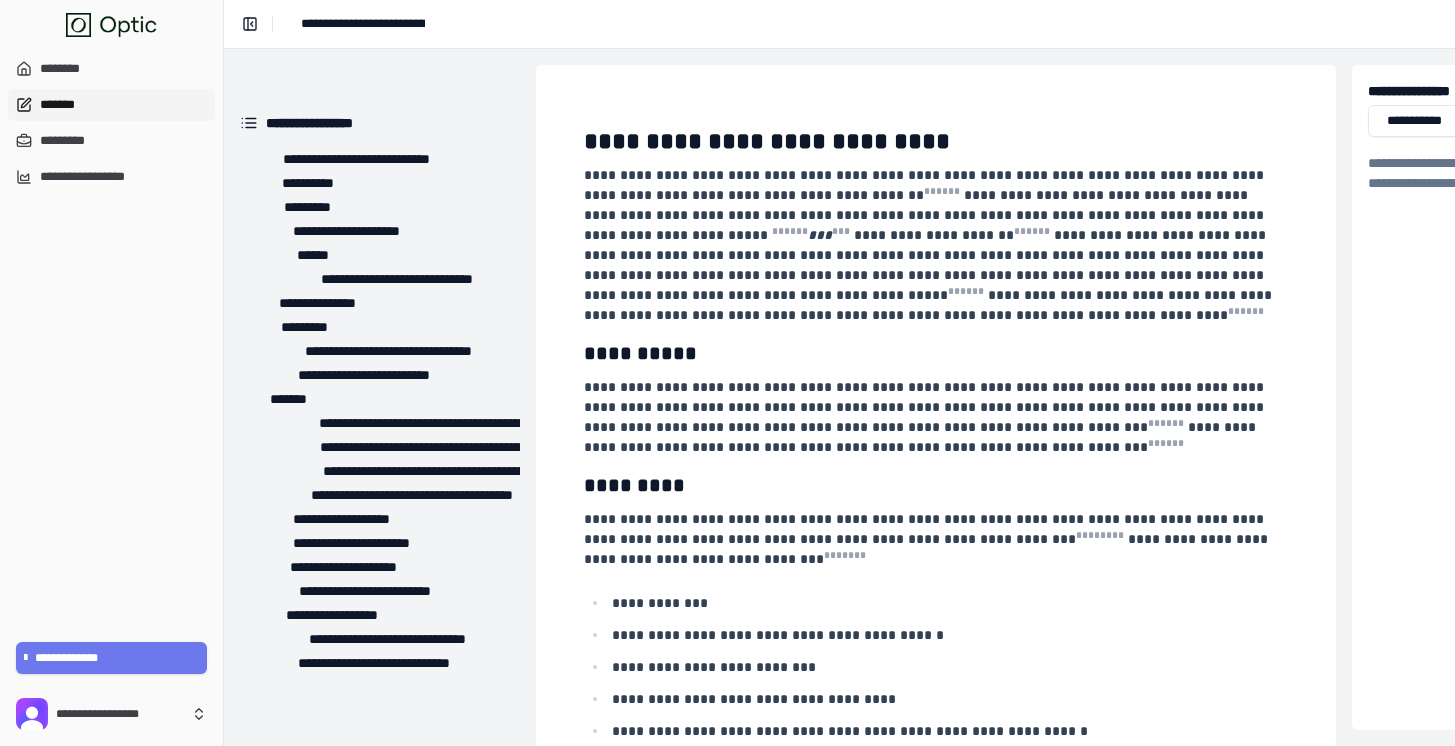 click on "*******" at bounding box center (111, 105) 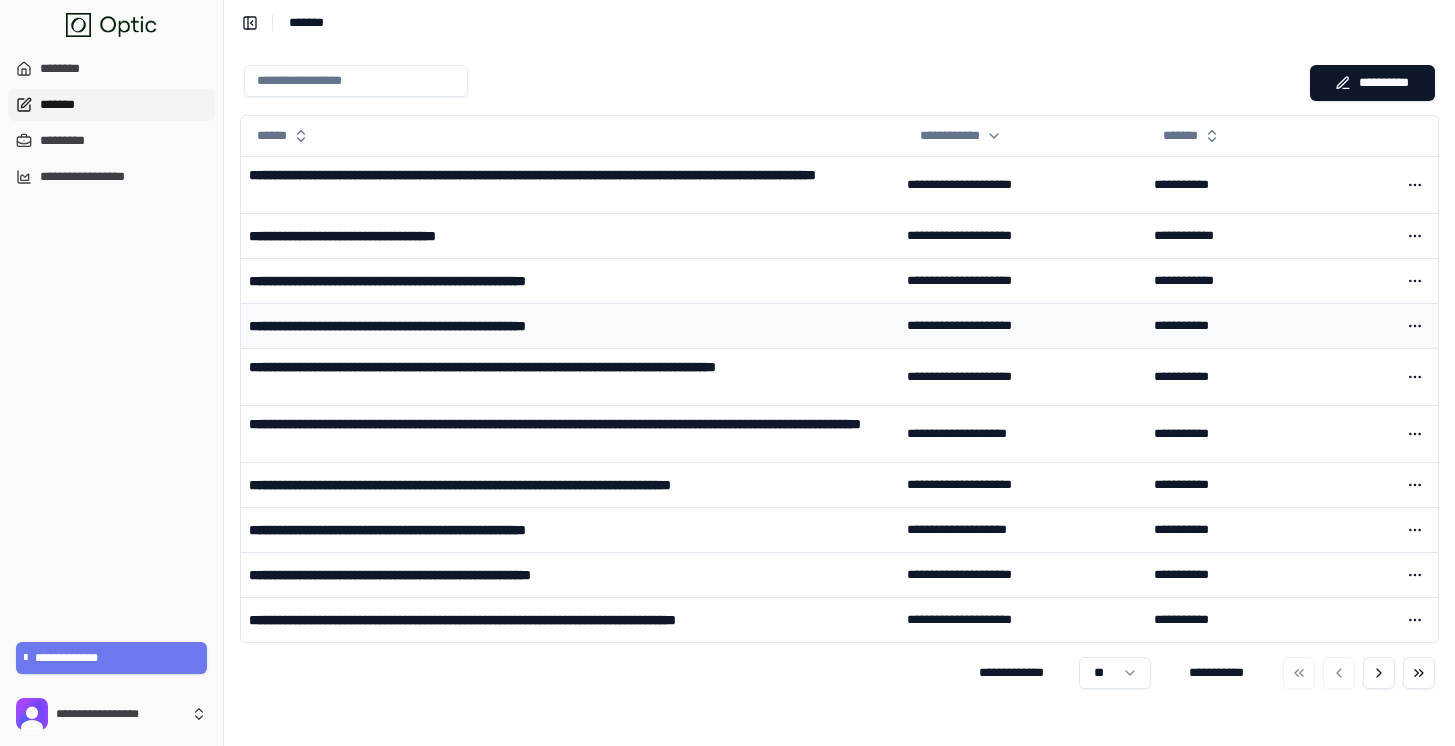 click on "**********" at bounding box center [452, 326] 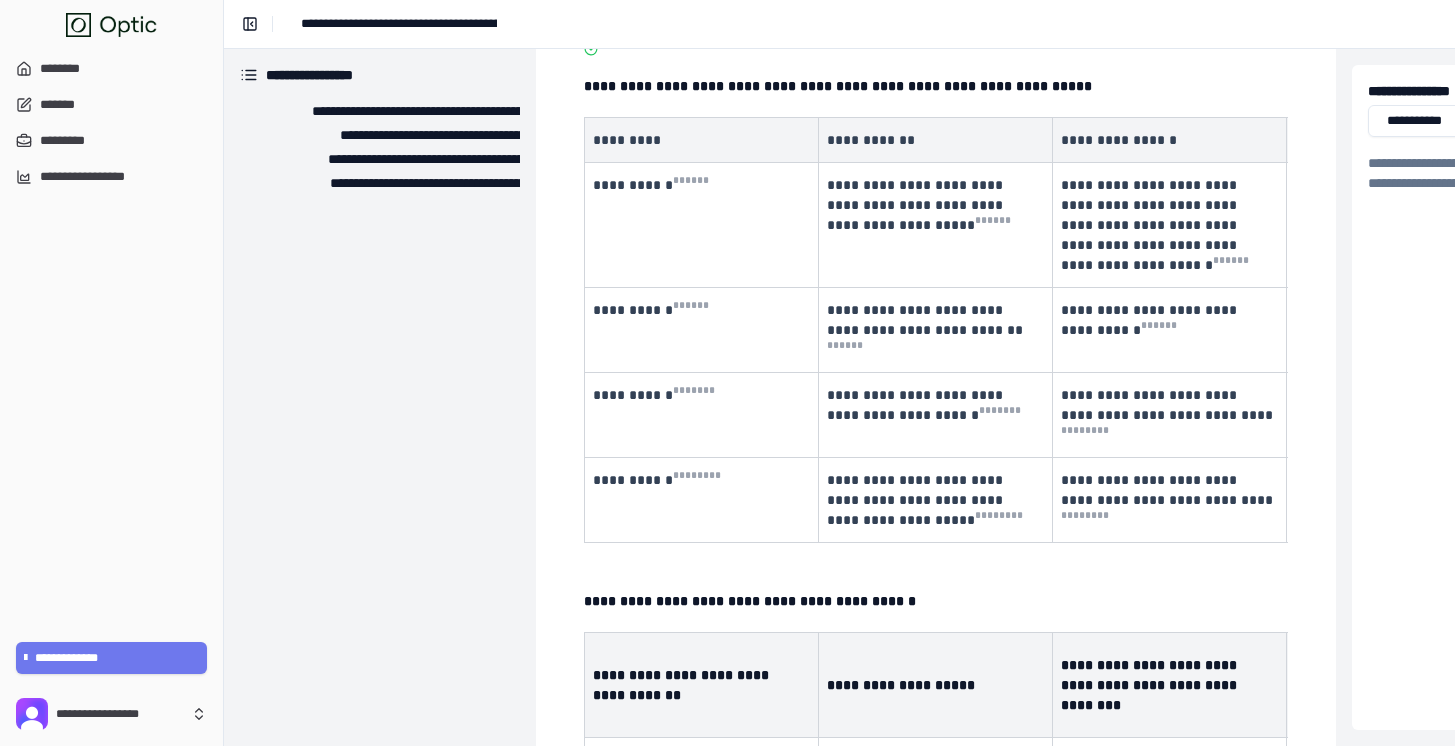 scroll, scrollTop: 114, scrollLeft: 0, axis: vertical 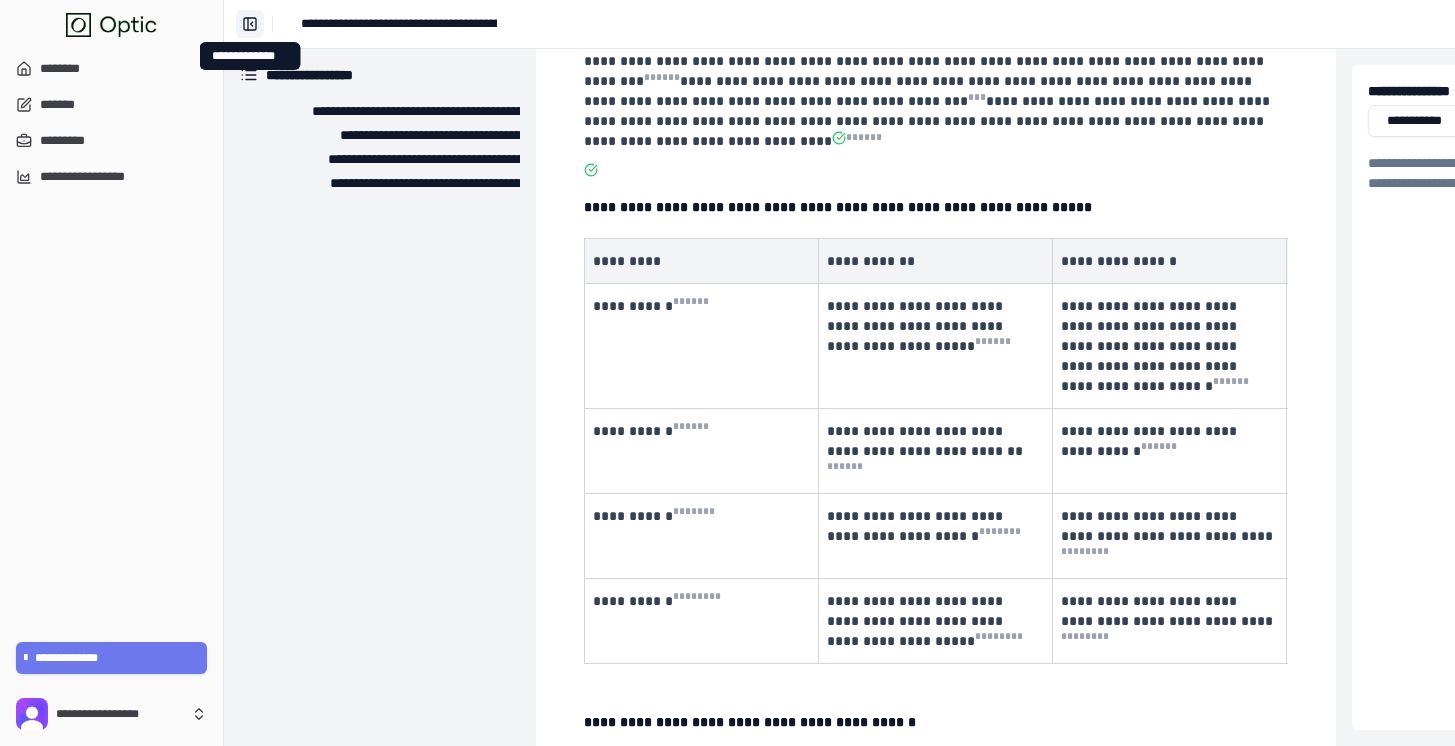 click on "**********" at bounding box center [250, 24] 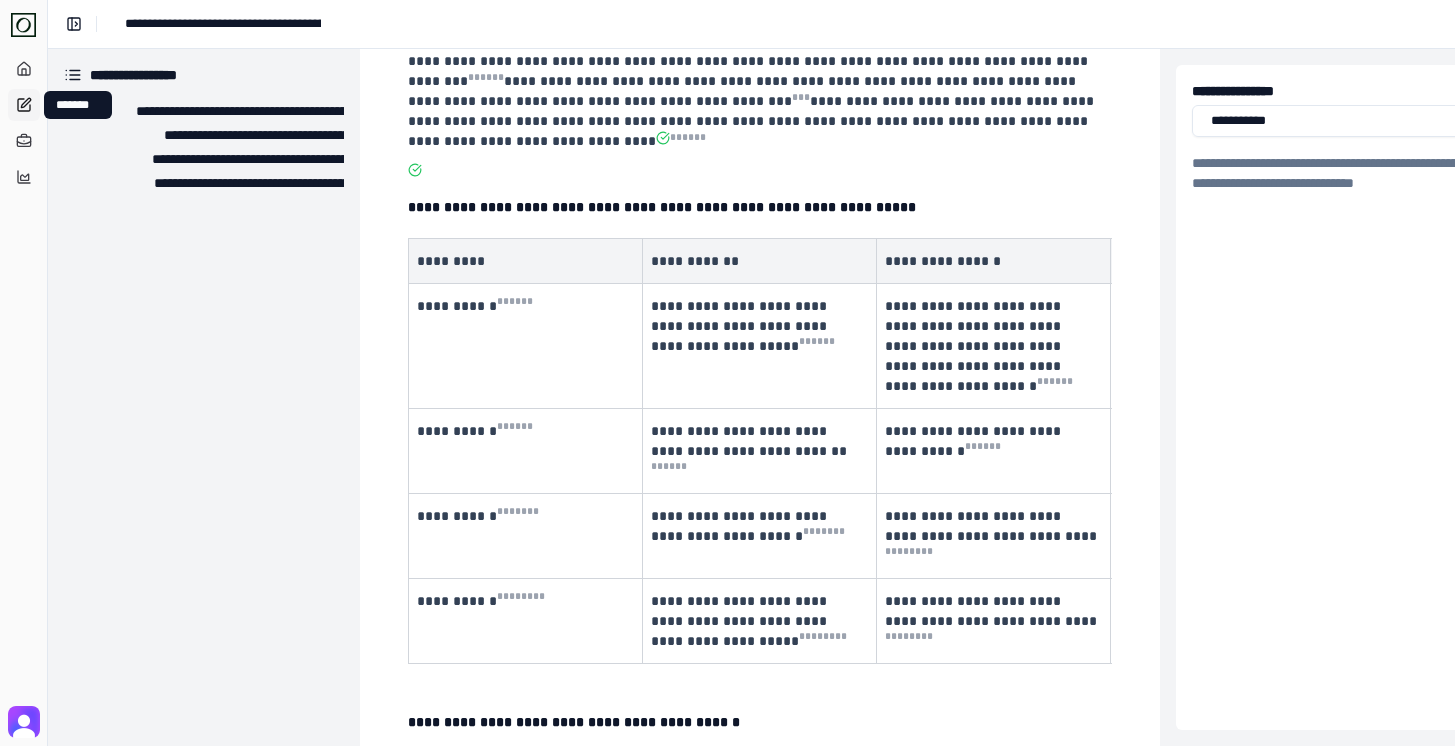 click 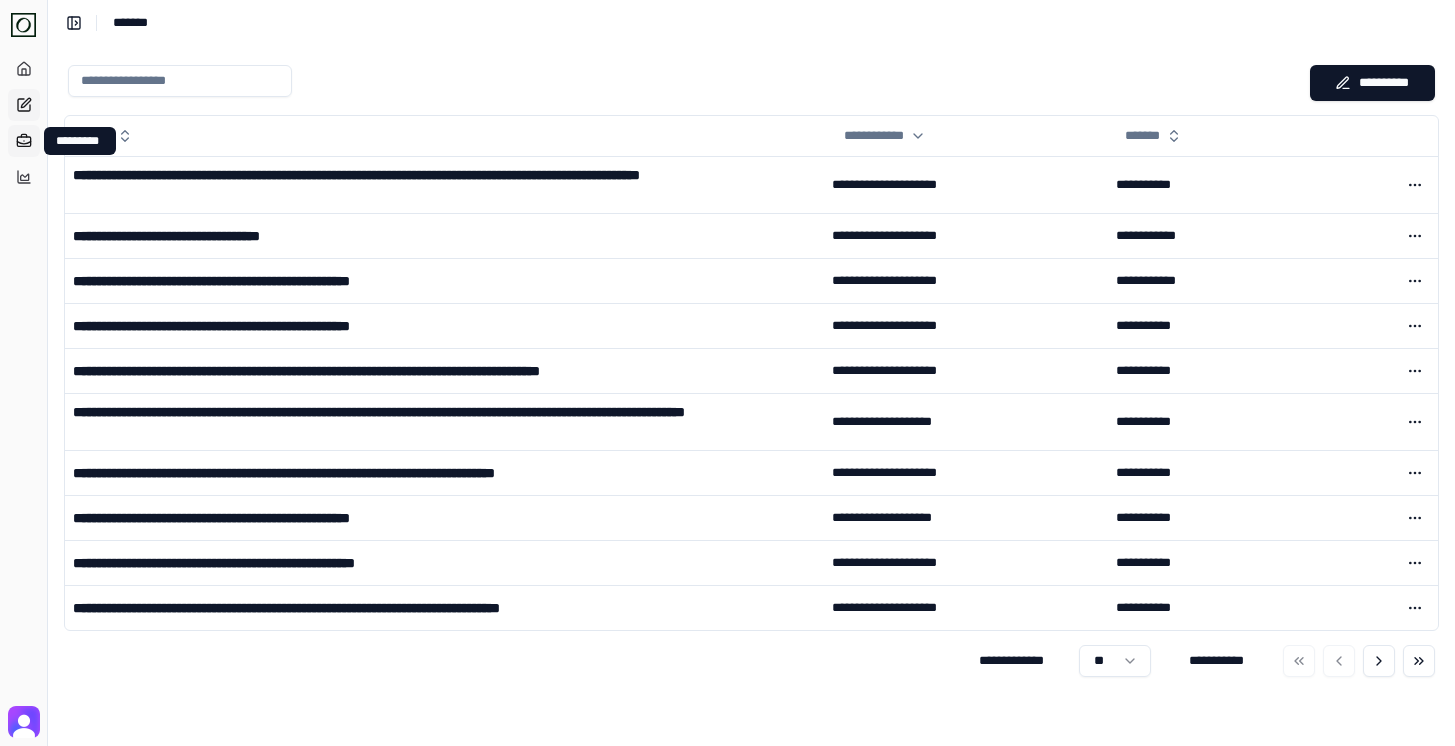 click 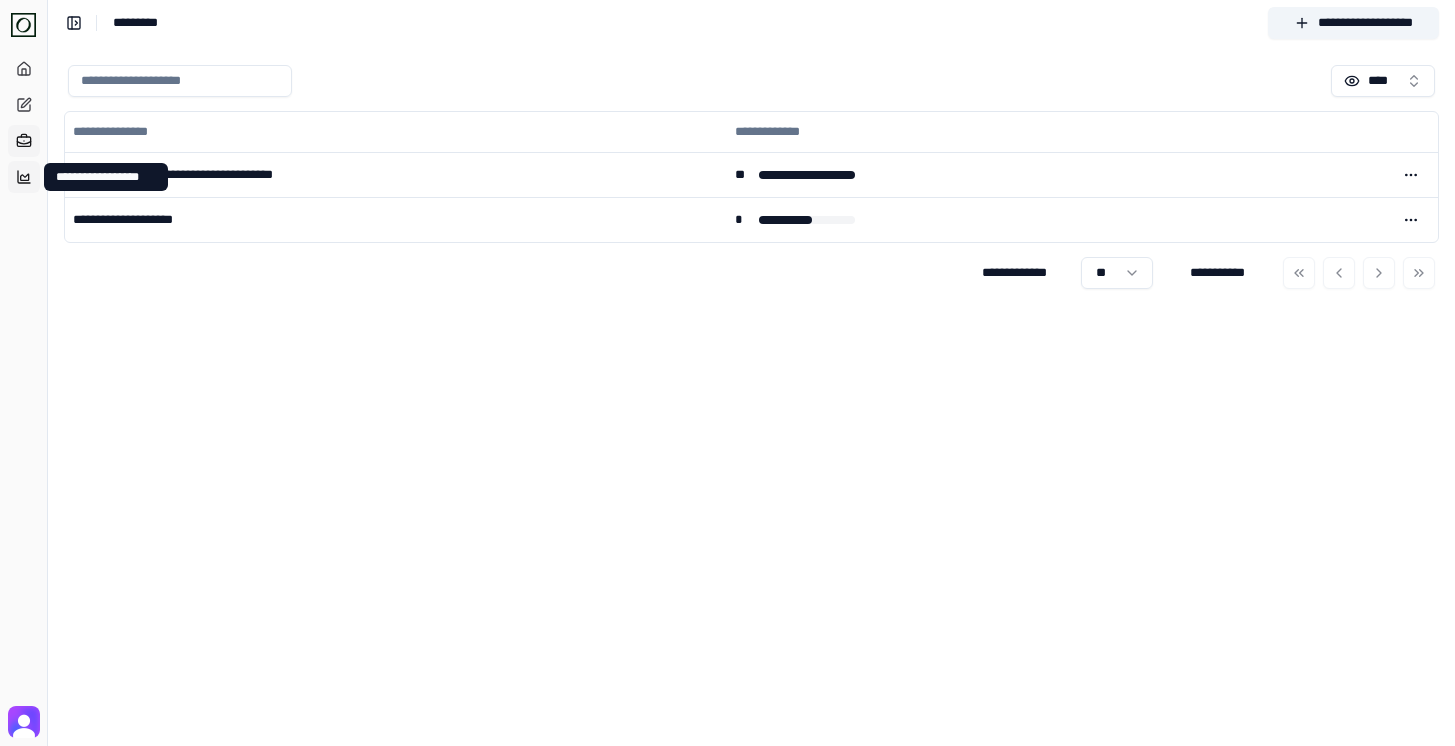 click 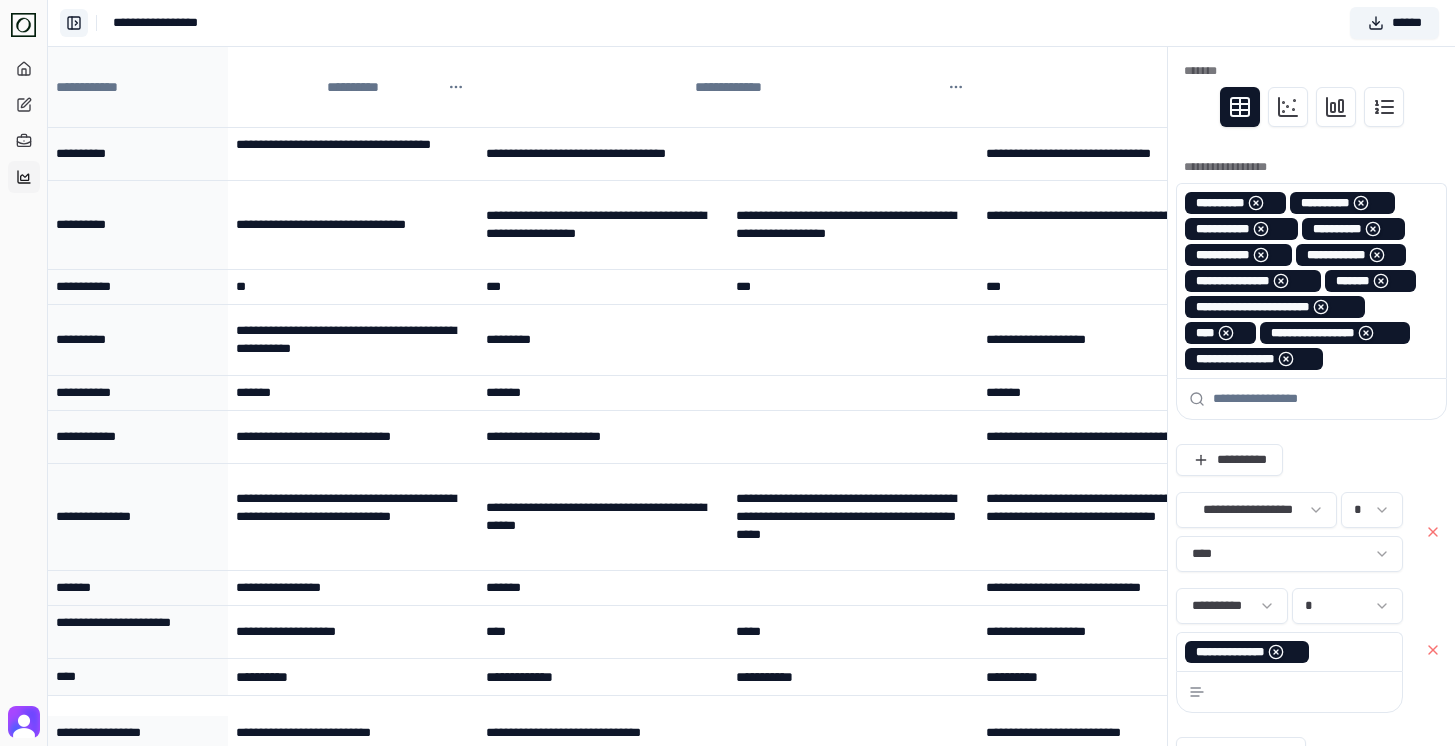 click on "**********" at bounding box center (74, 23) 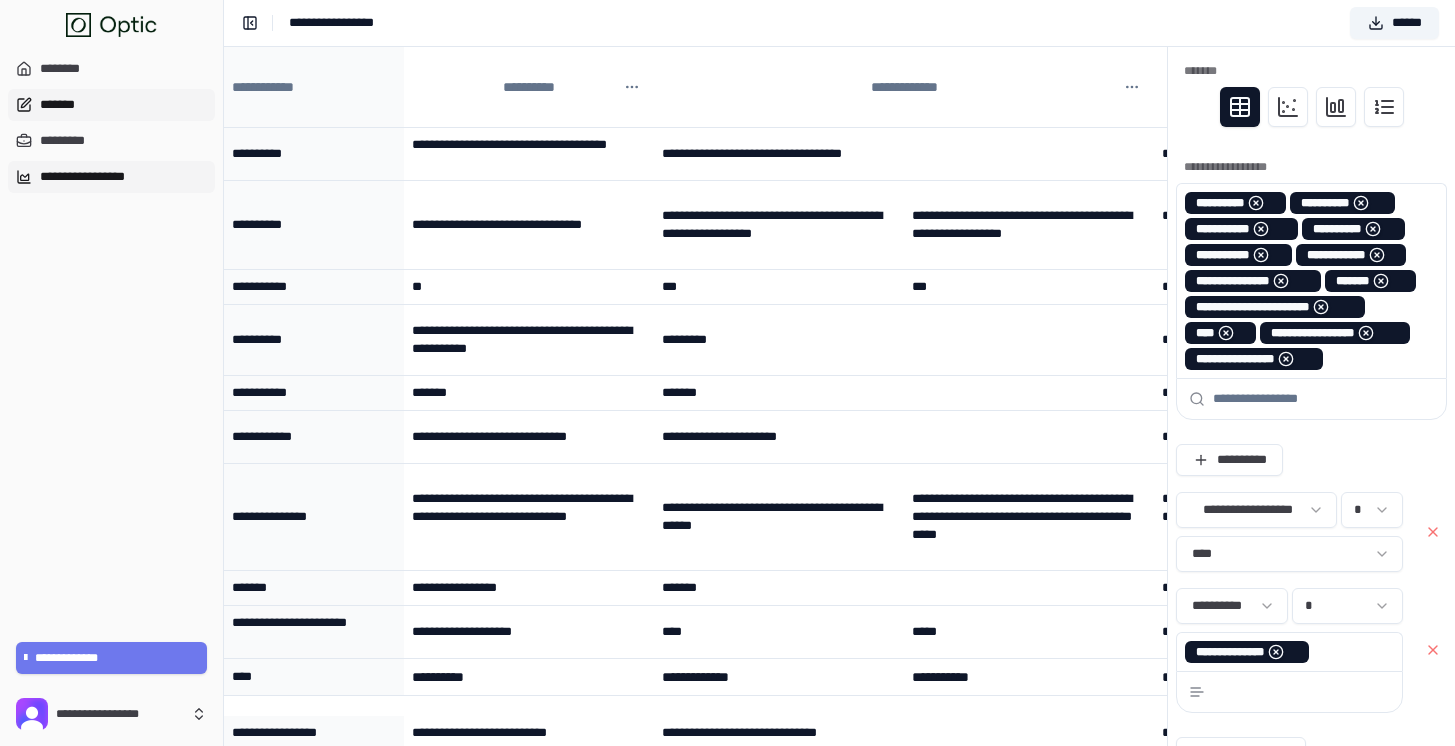 click 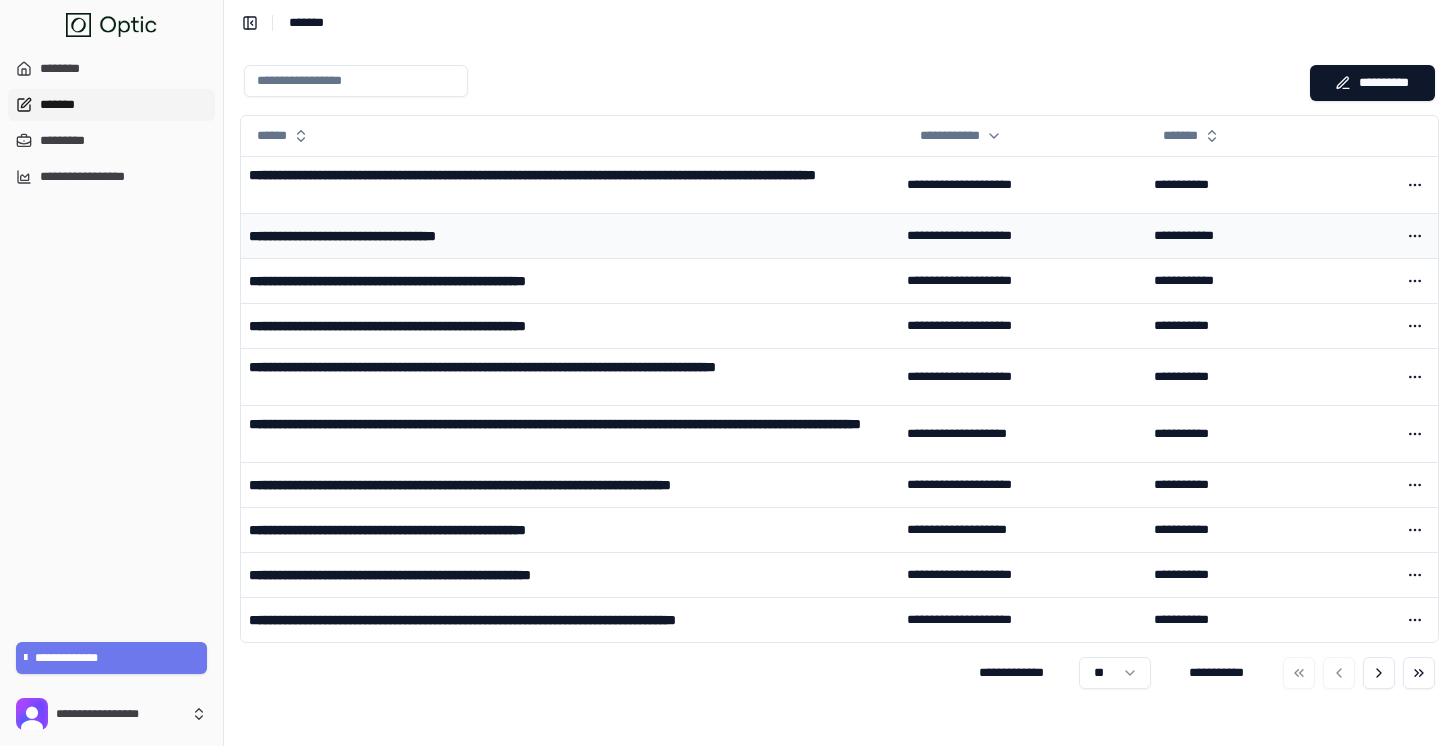 click on "**********" at bounding box center [380, 236] 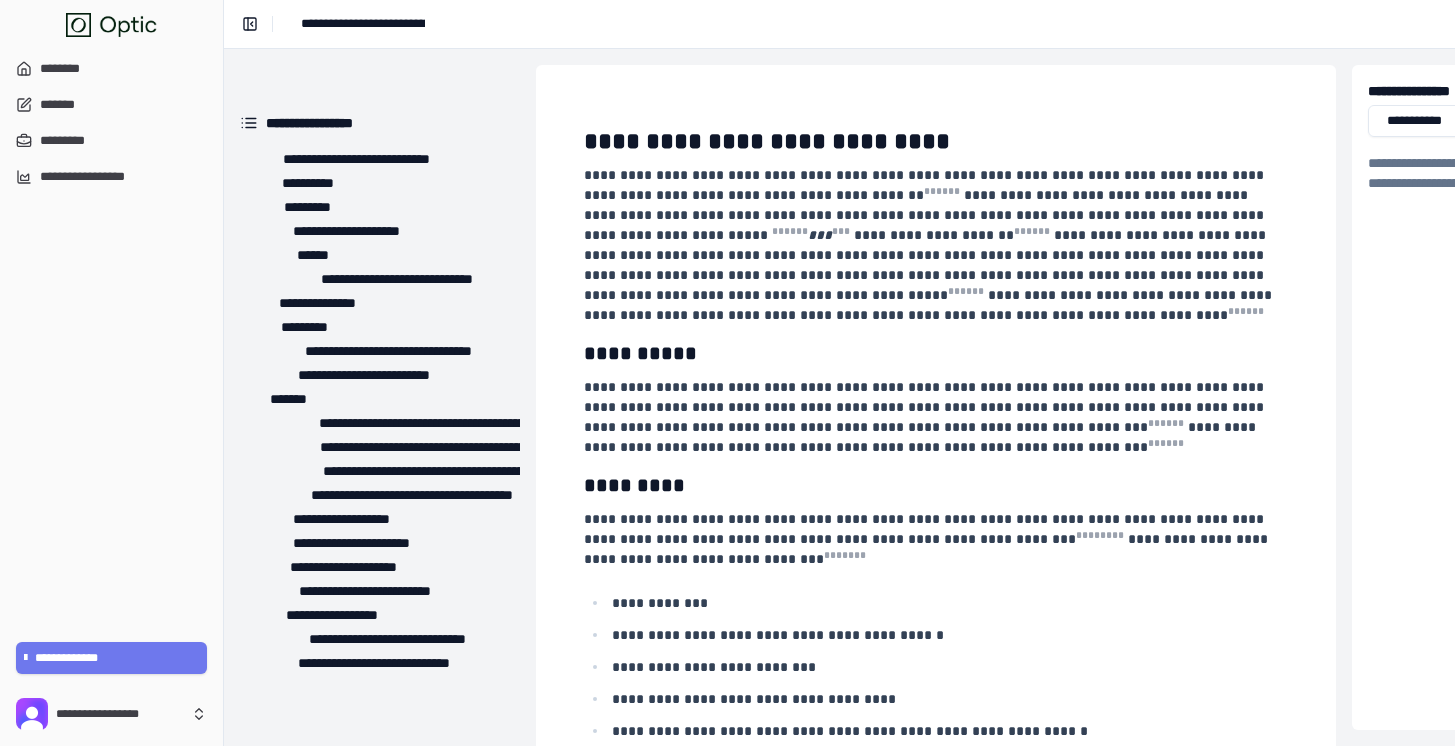 click on "**********" at bounding box center [111, 658] 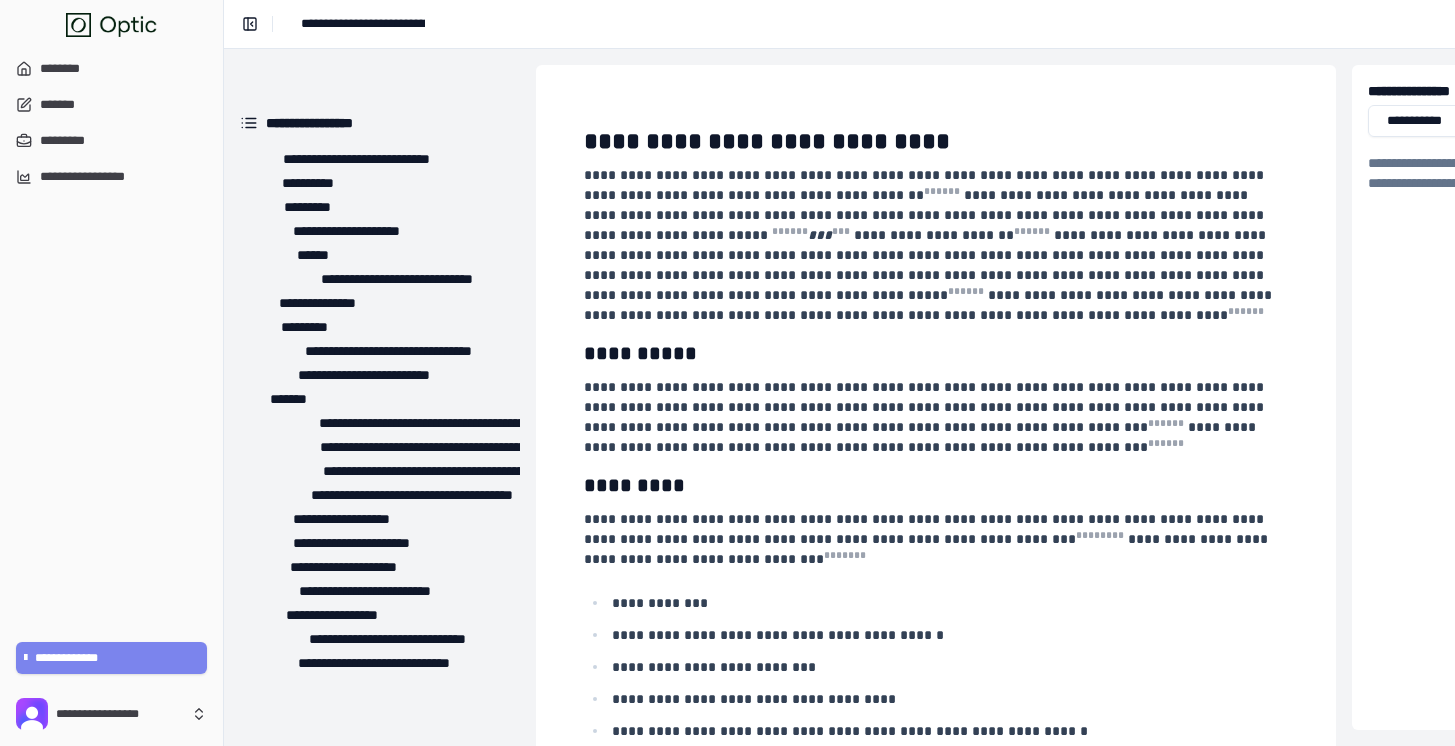 click on "**********" at bounding box center [111, 658] 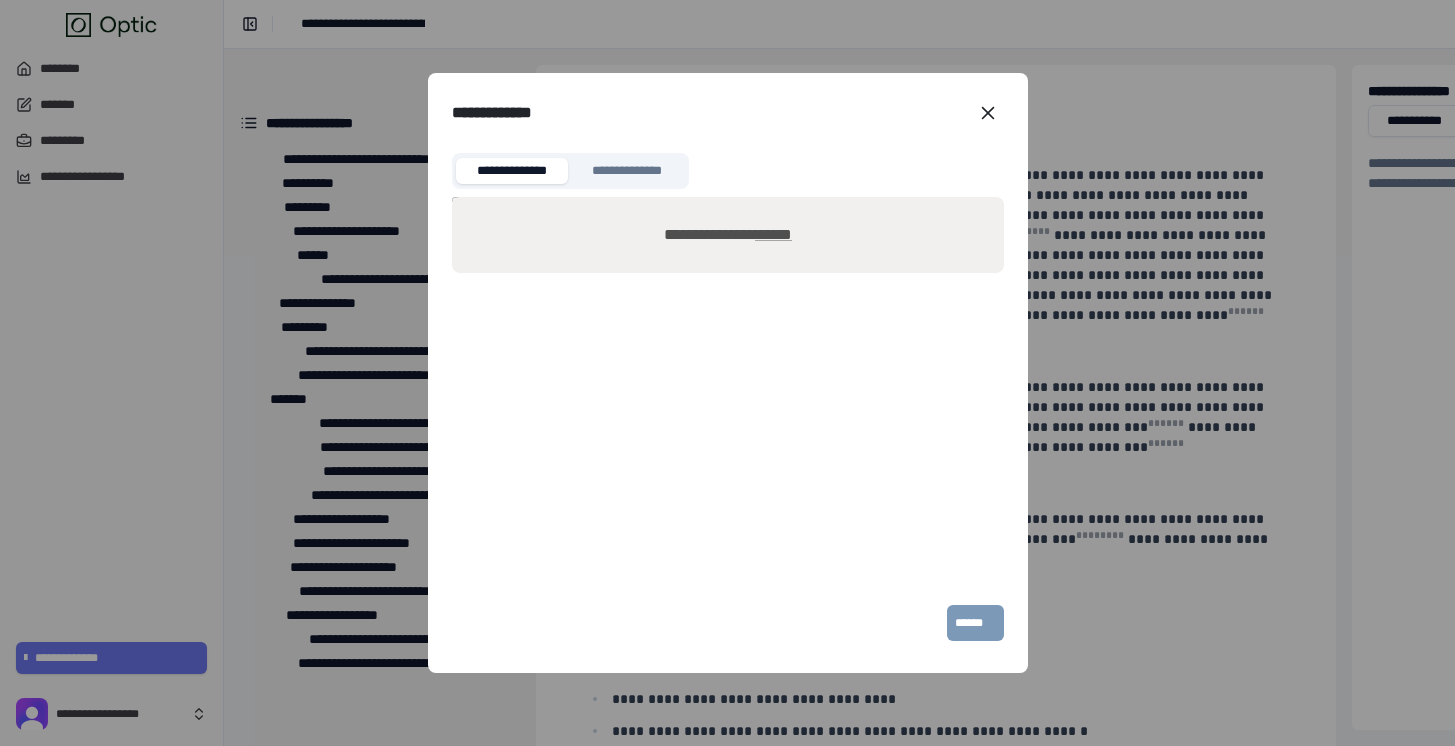 click on "******" at bounding box center (773, 234) 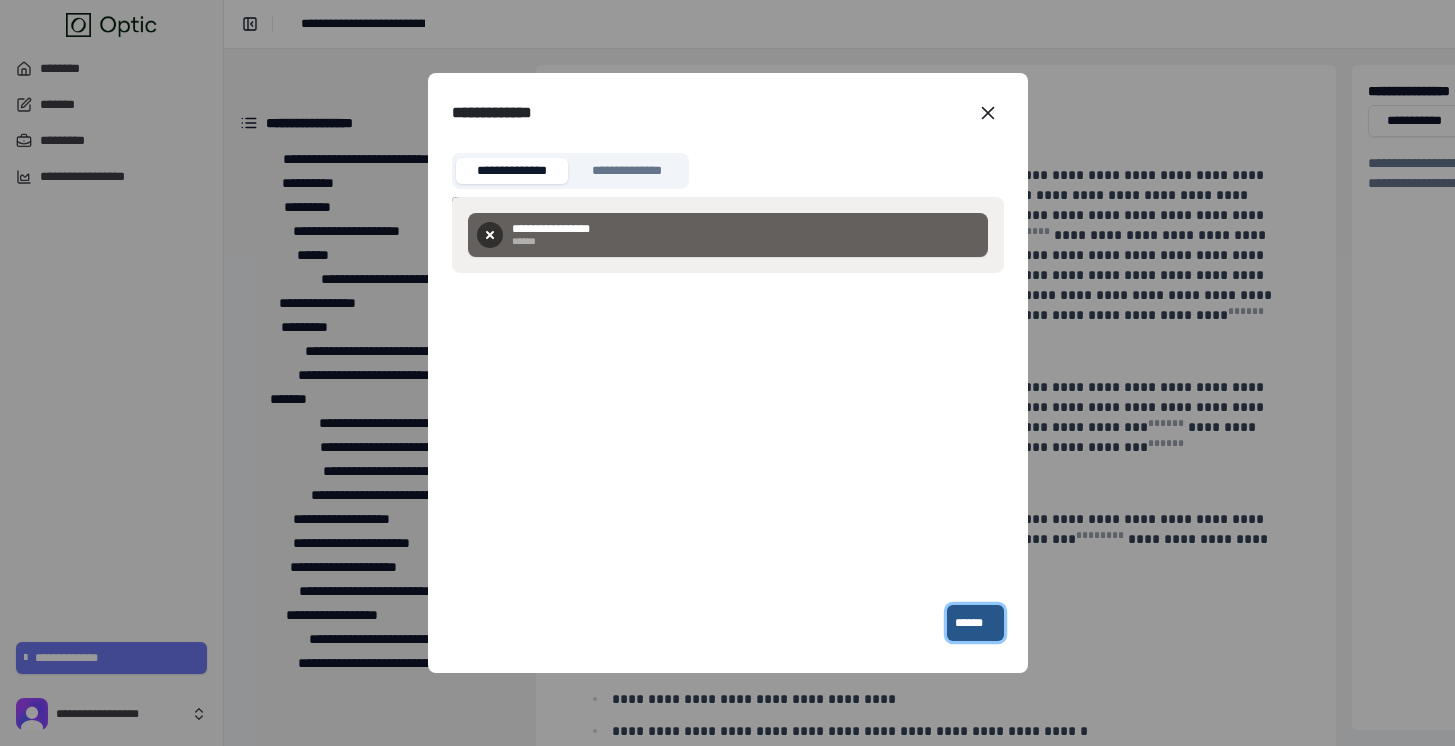 click on "******" at bounding box center (975, 623) 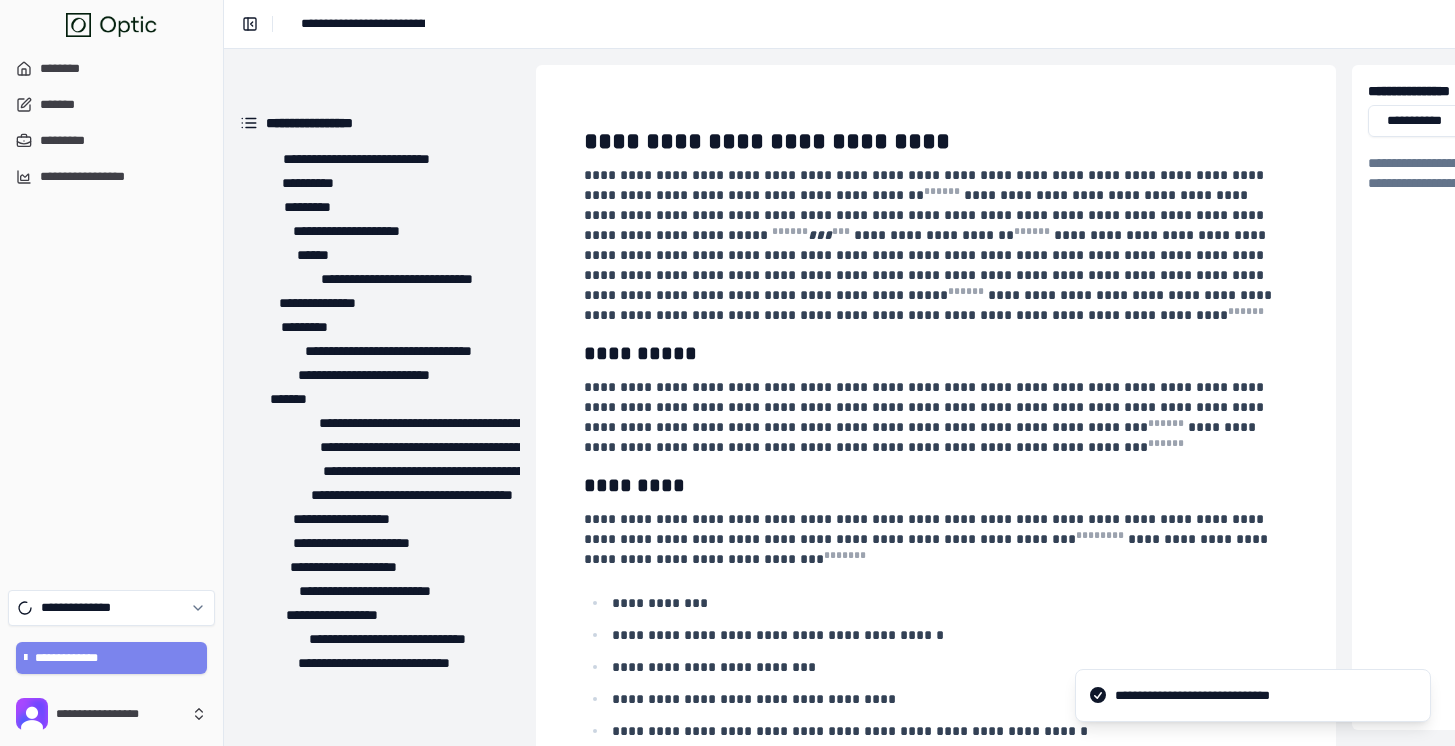 click on "**********" at bounding box center (111, 658) 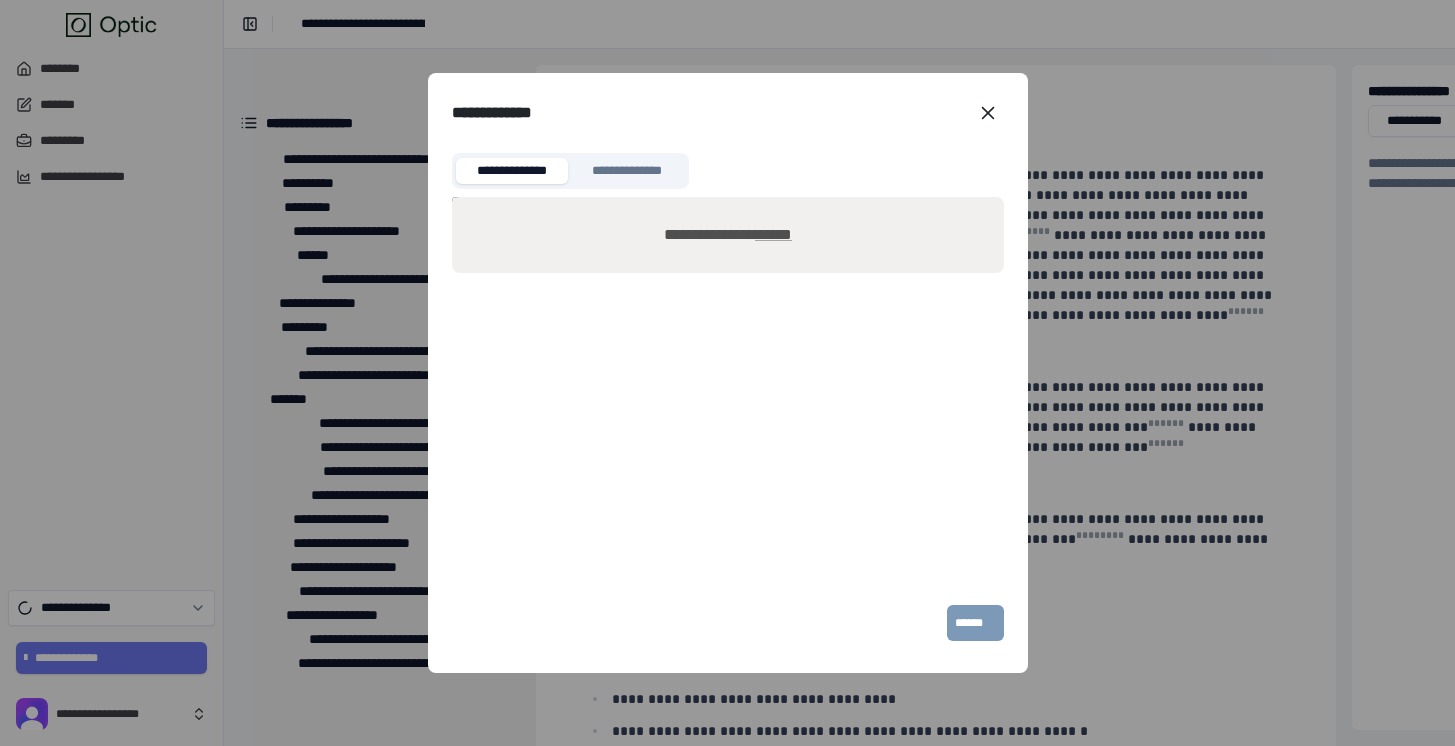 click on "******" at bounding box center (773, 234) 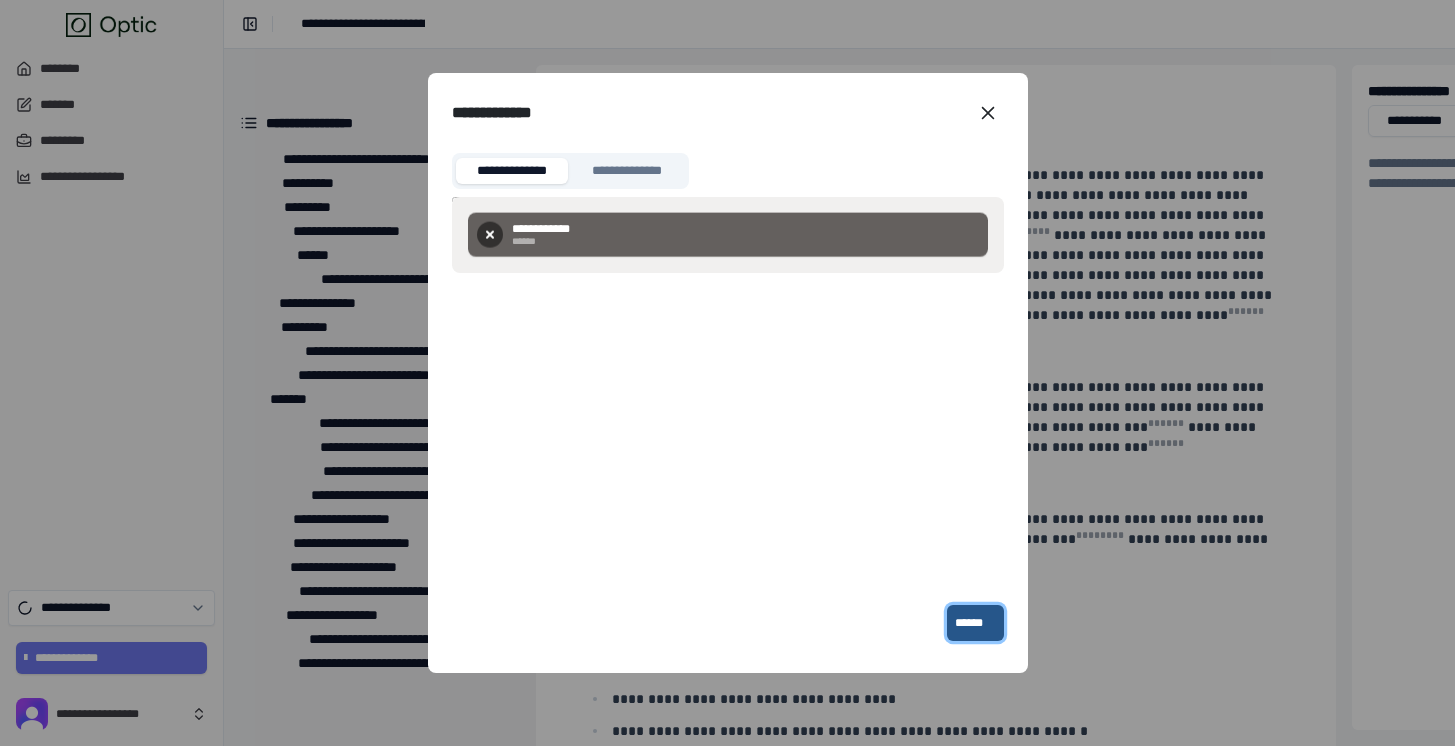 click on "******" at bounding box center (975, 623) 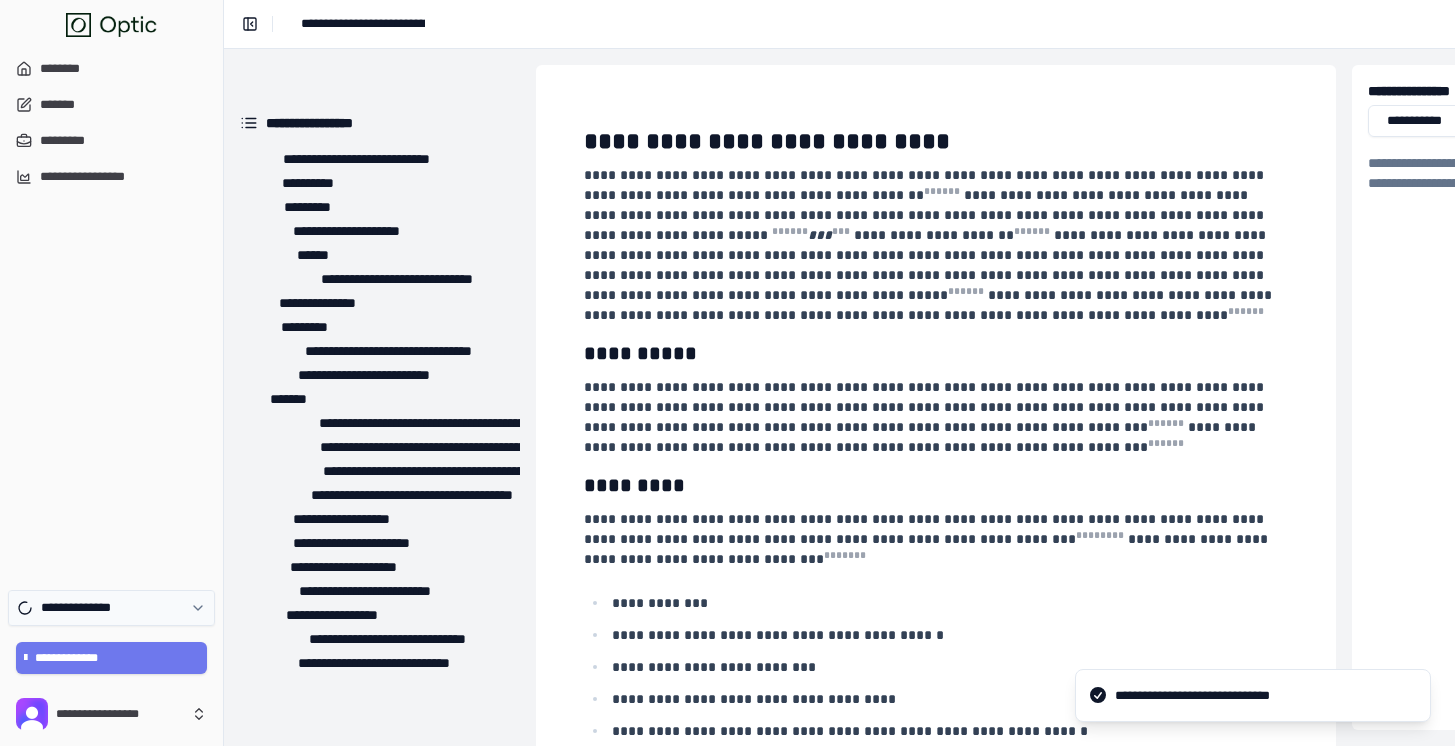 click 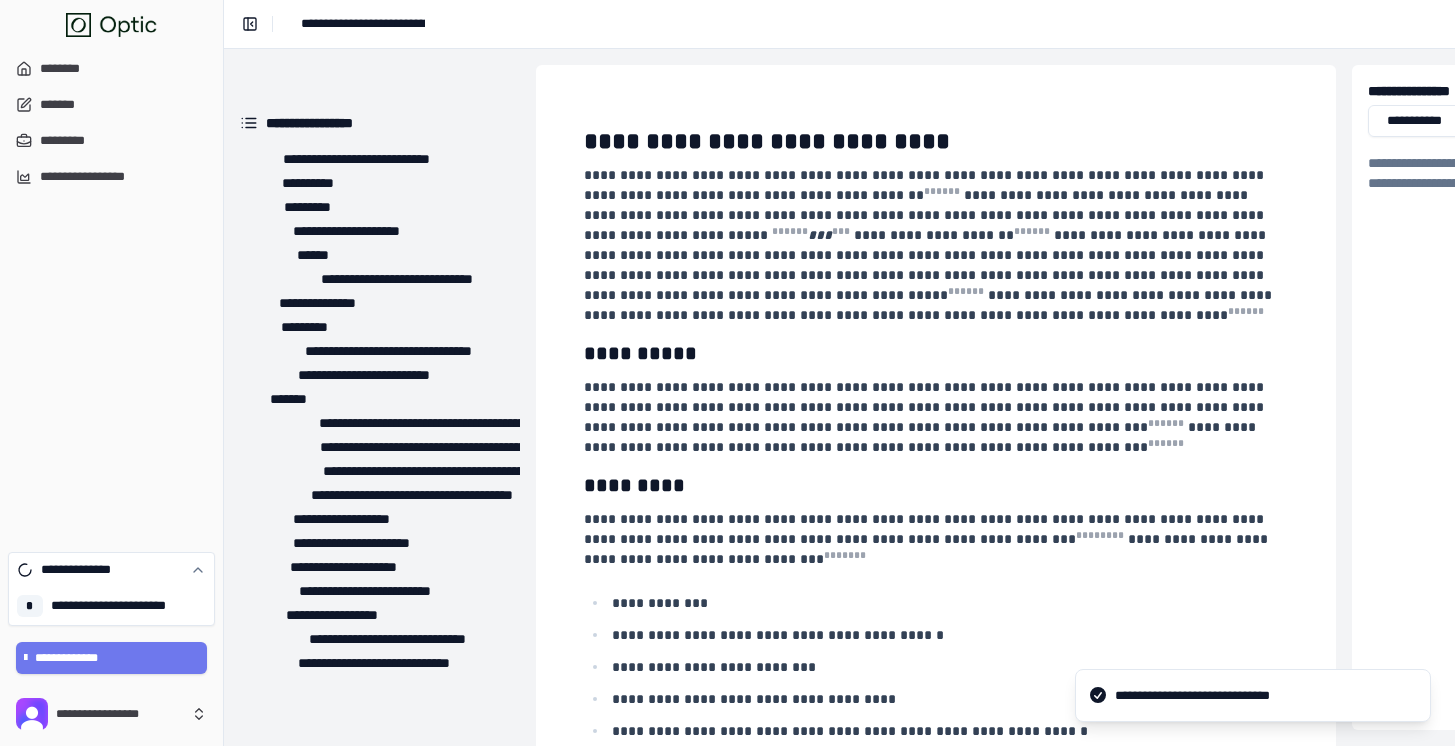 click on "**********" at bounding box center (111, 294) 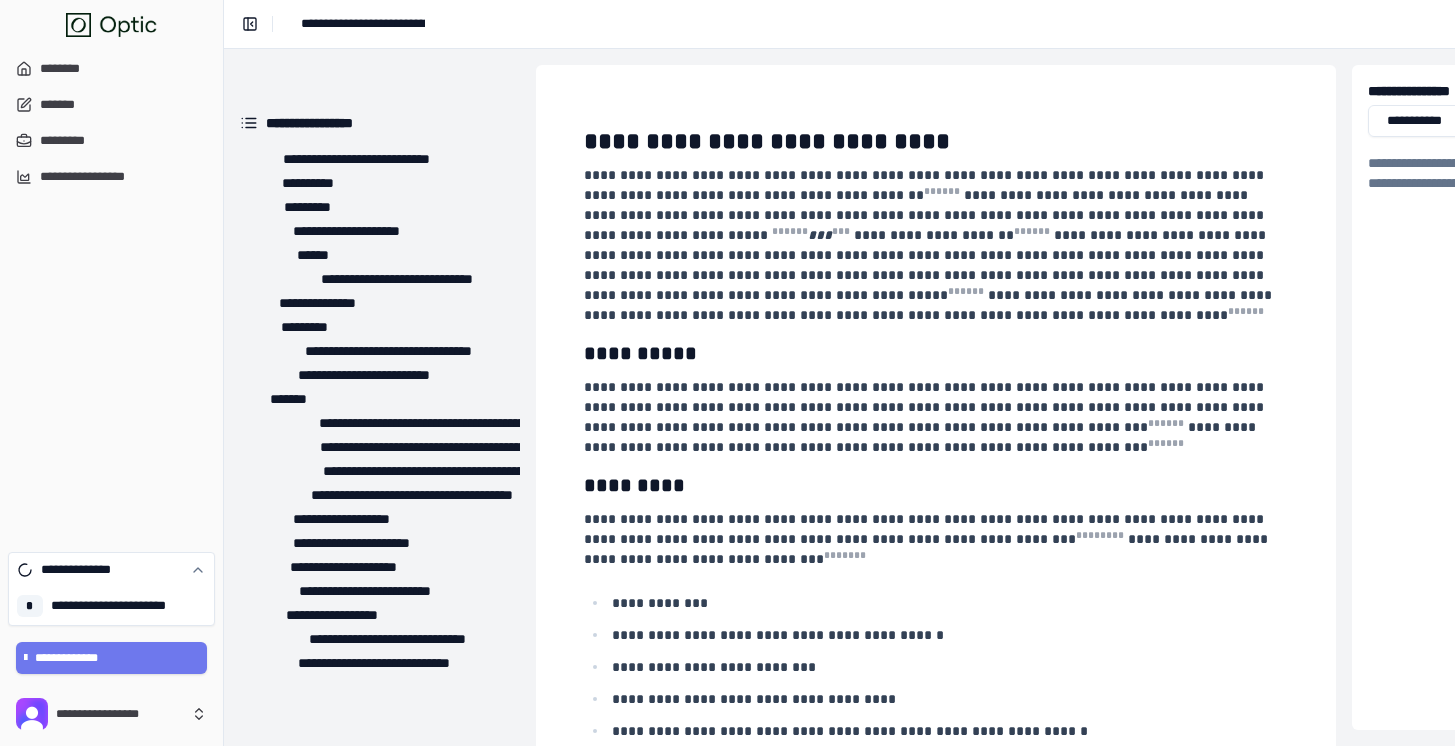 scroll, scrollTop: 28, scrollLeft: 0, axis: vertical 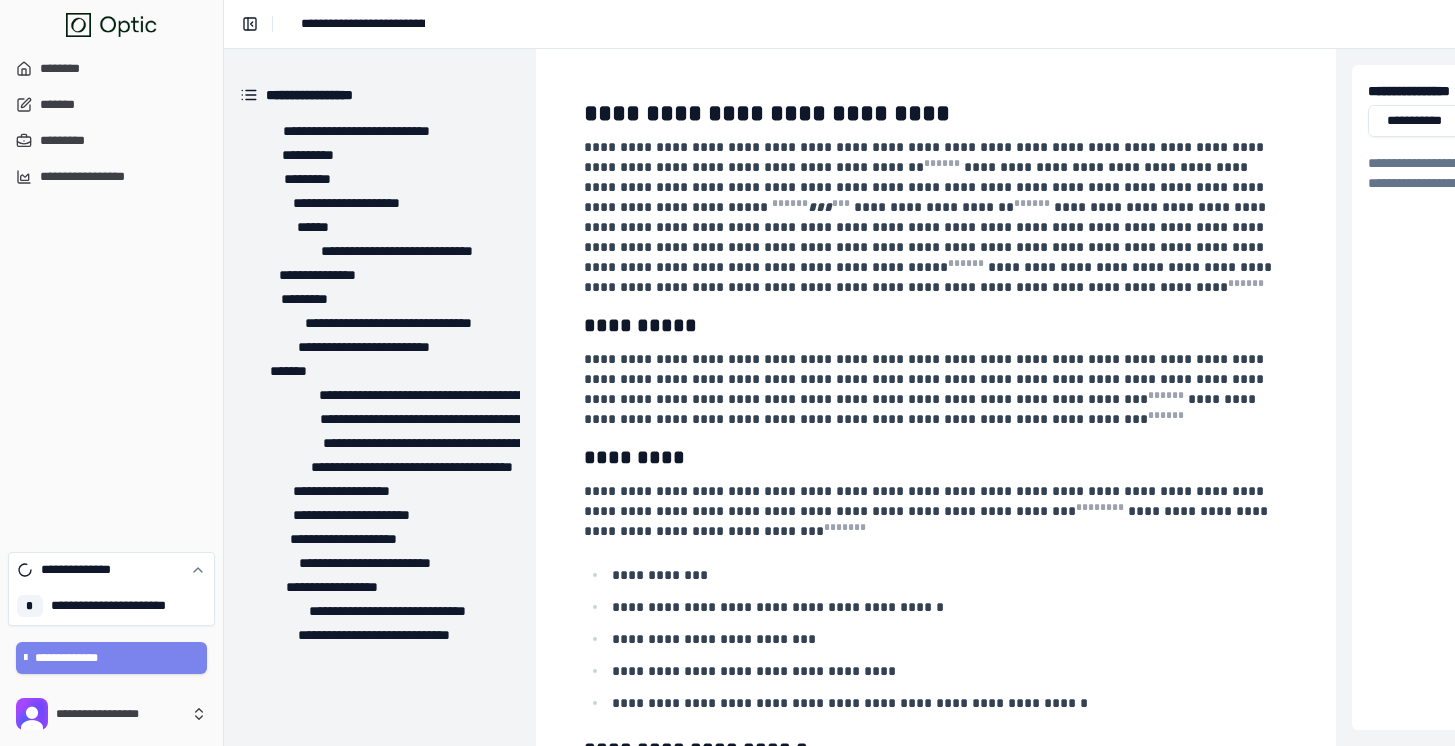 click on "**********" at bounding box center (111, 658) 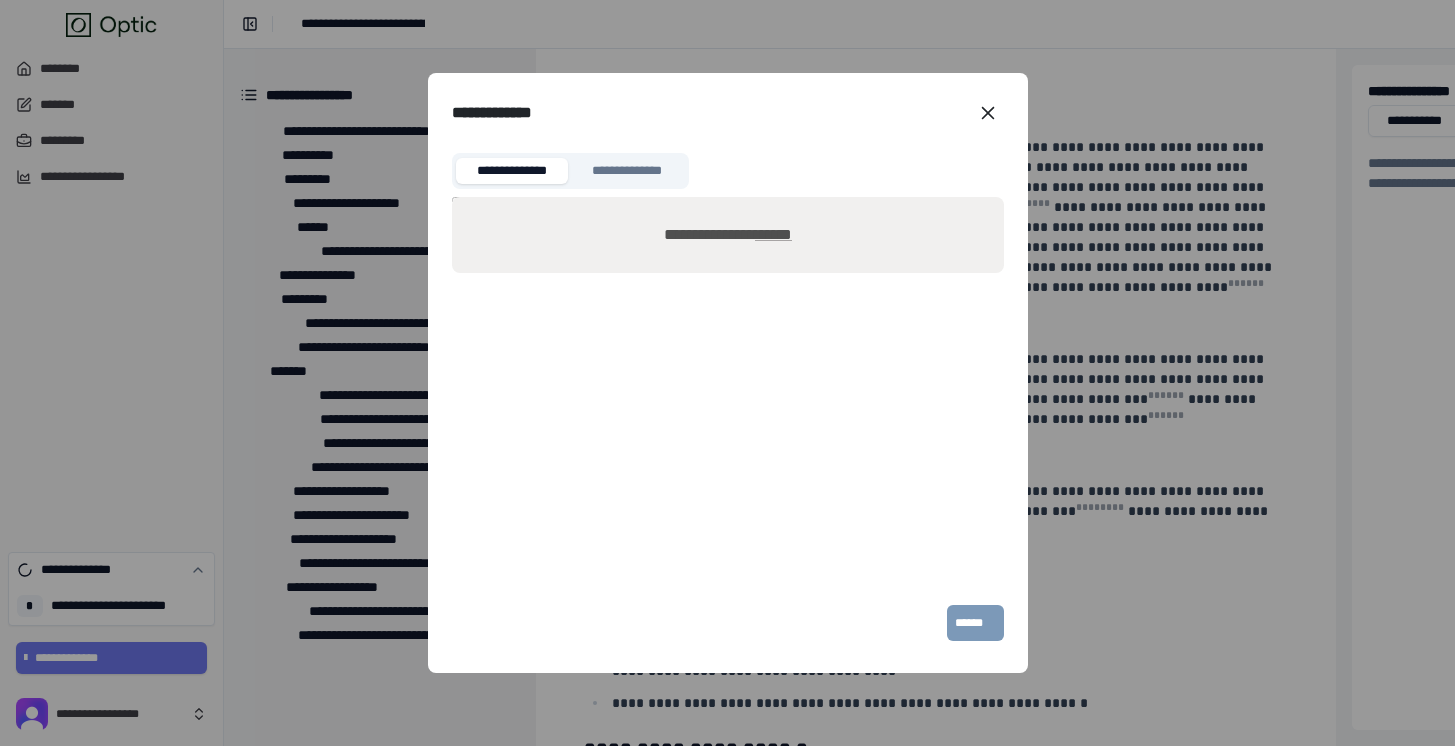 click on "******" at bounding box center (773, 234) 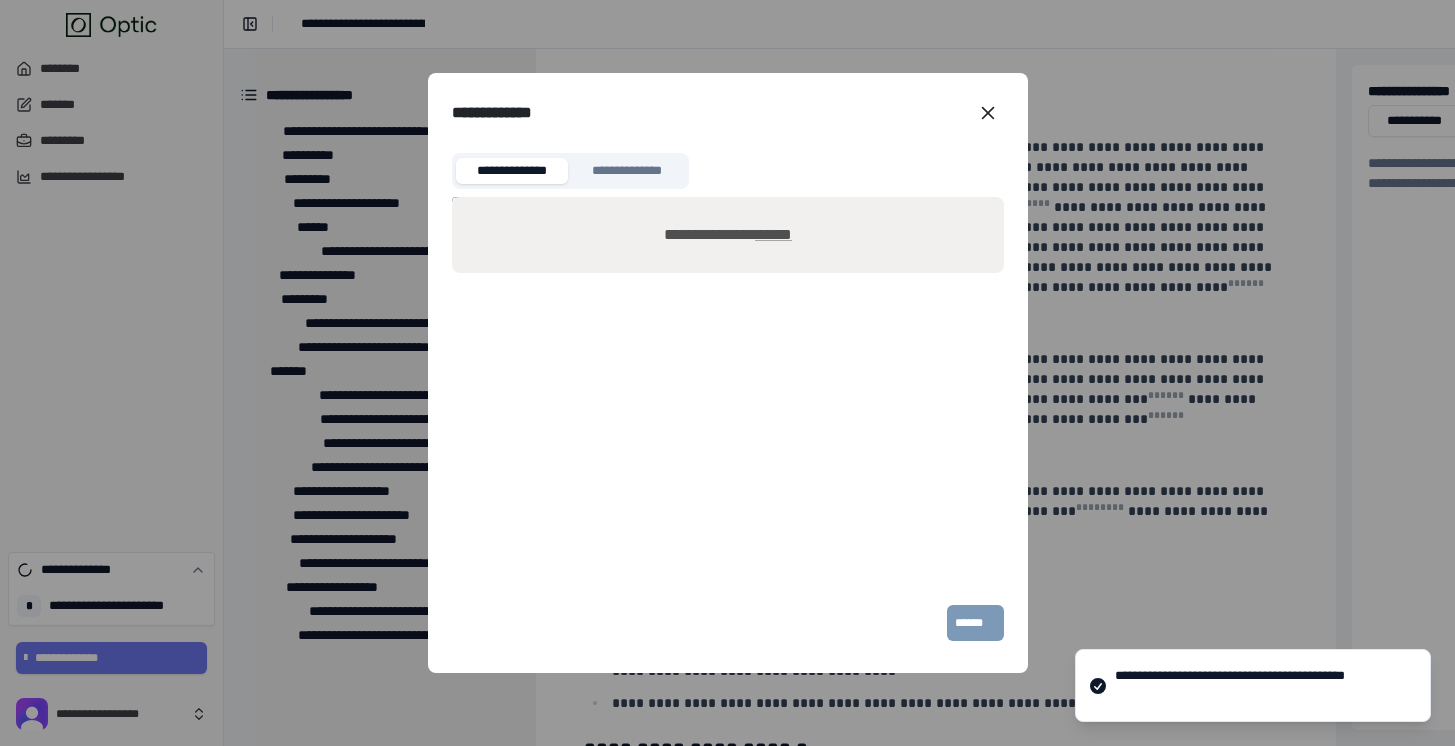 type on "**********" 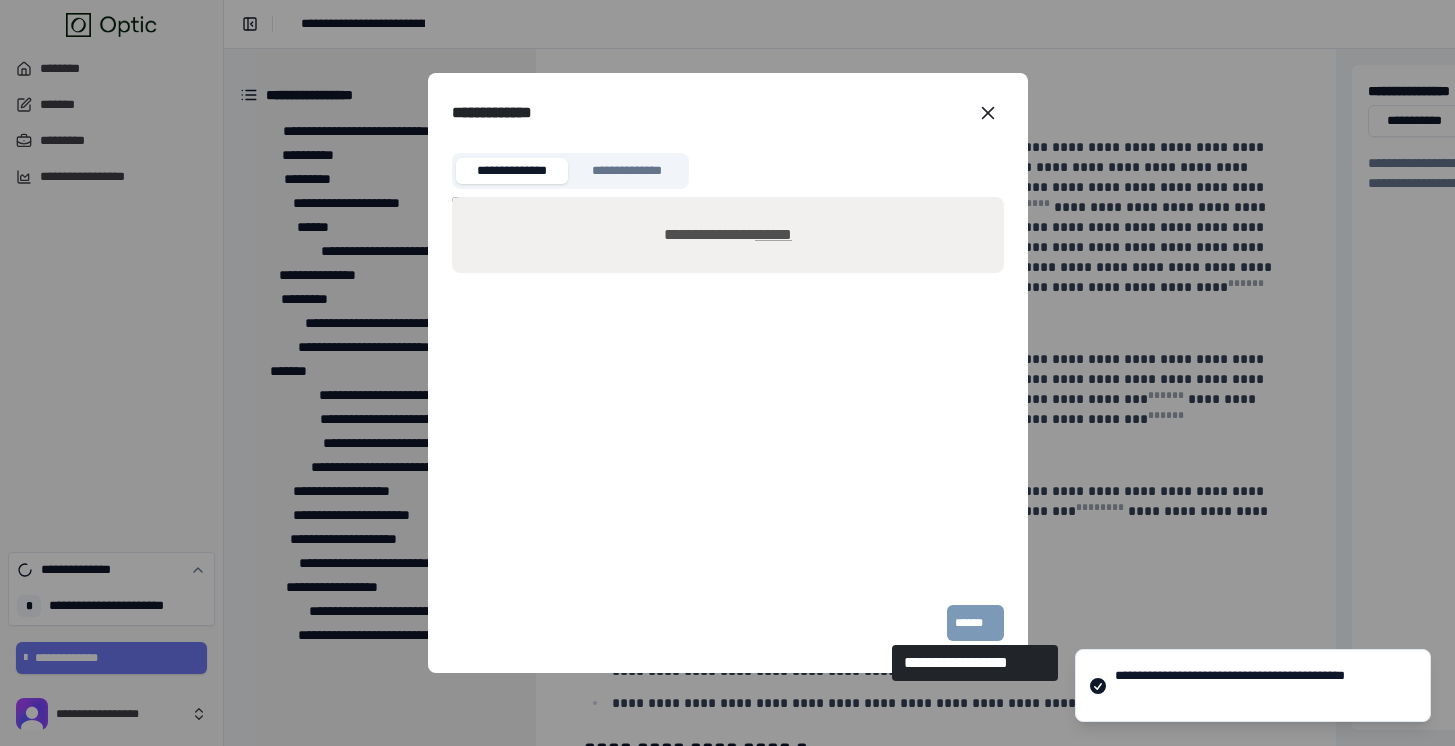 type 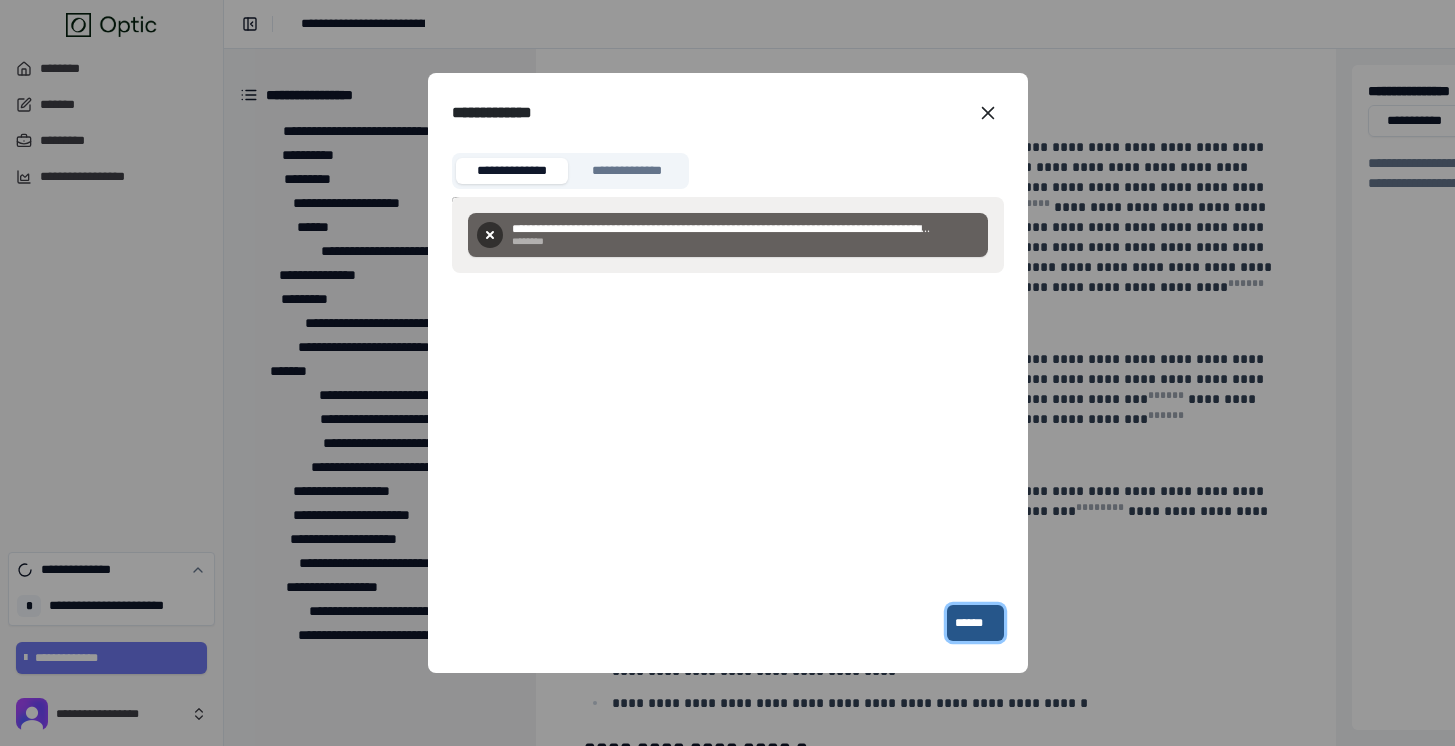 click on "******" at bounding box center (975, 623) 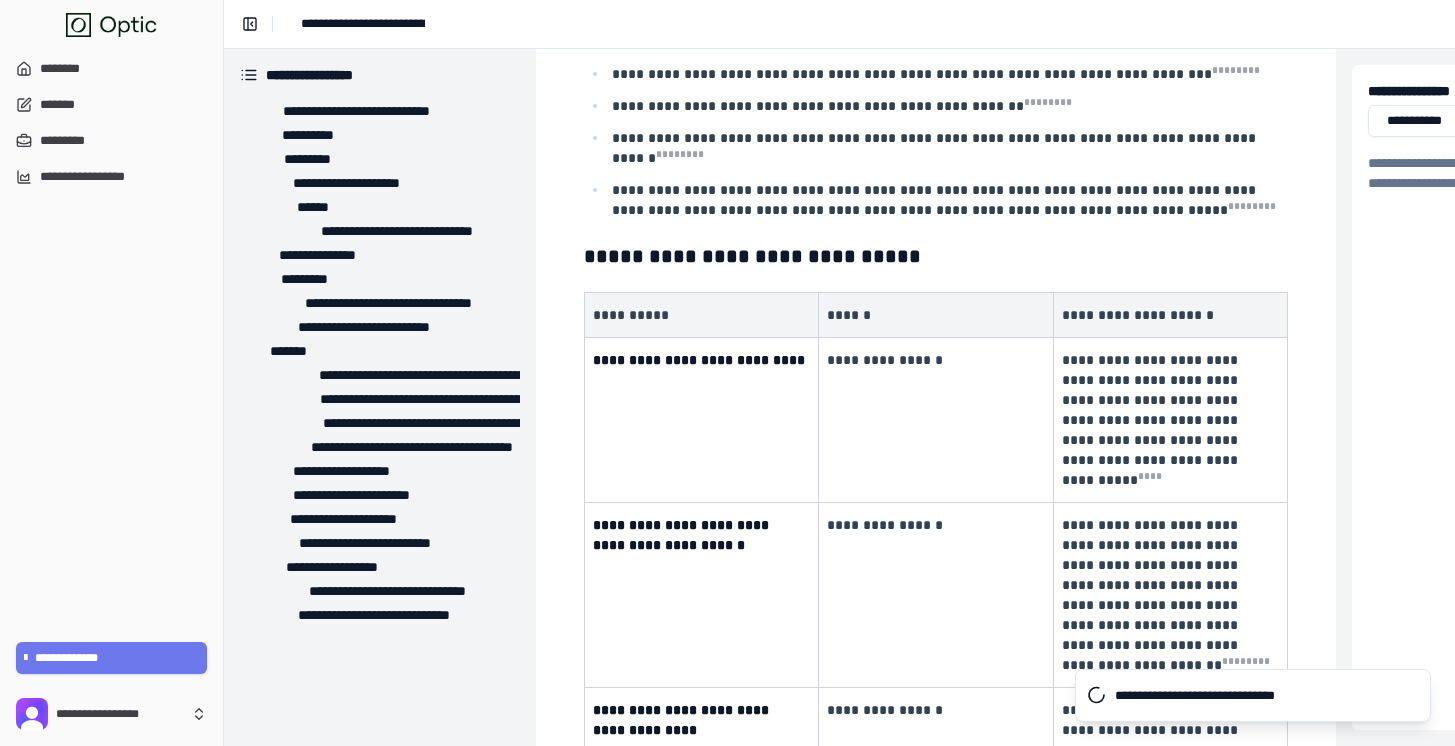 scroll, scrollTop: 4271, scrollLeft: 0, axis: vertical 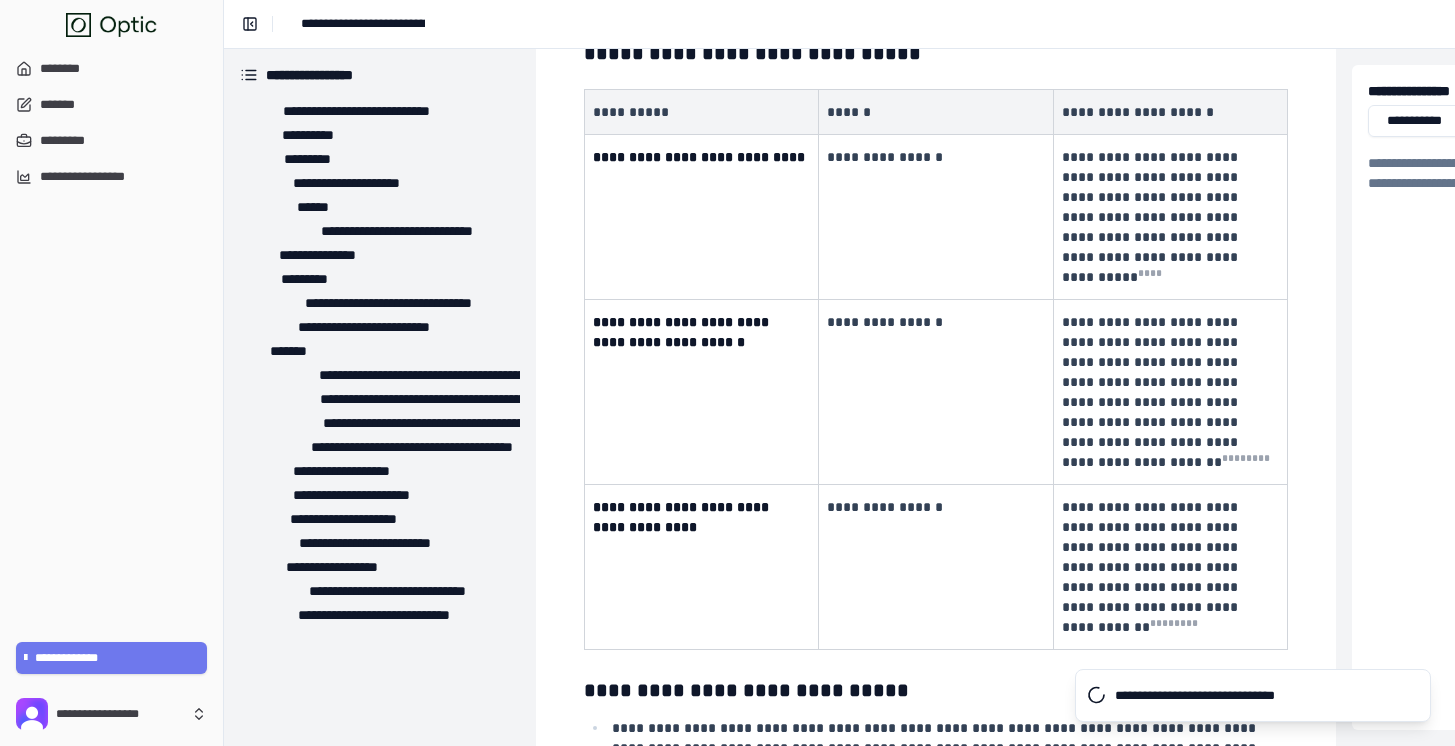 click at bounding box center [127, 25] 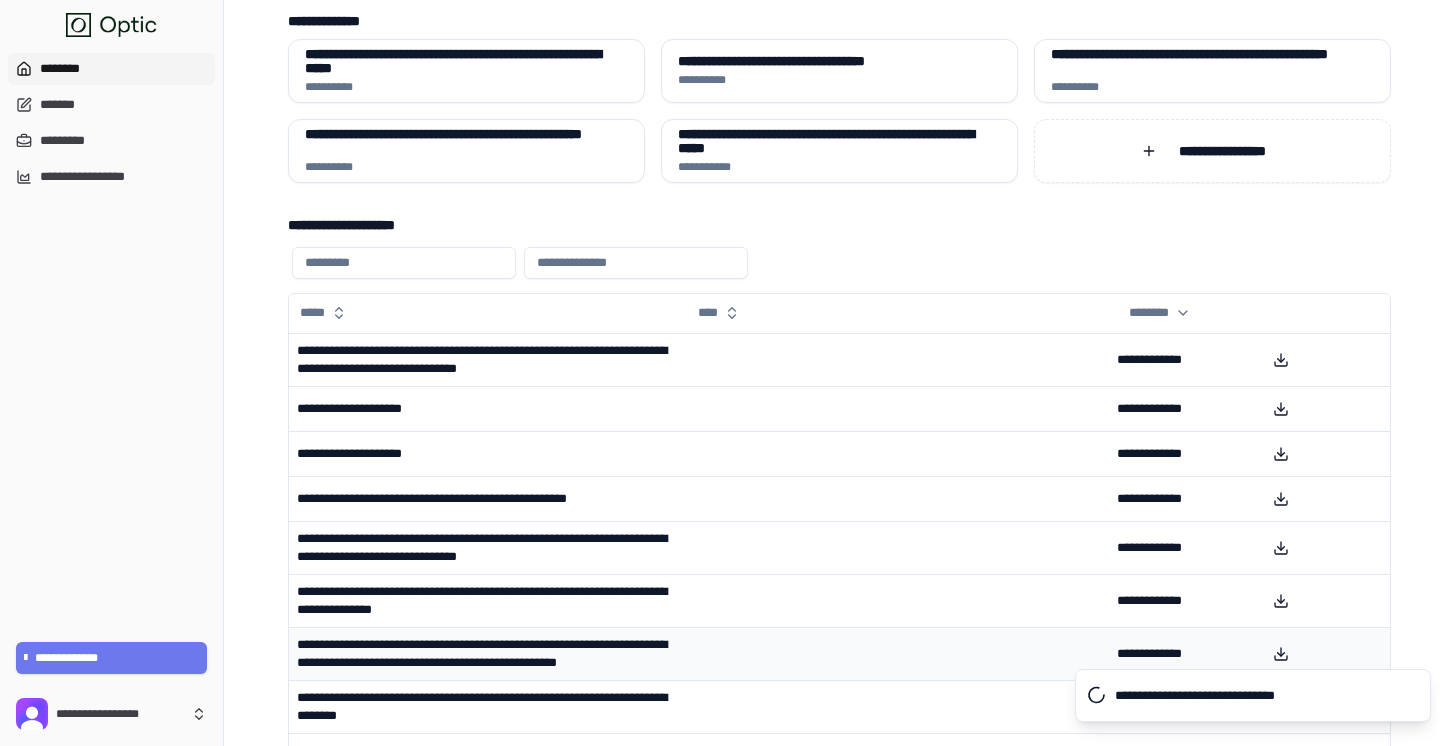 scroll, scrollTop: 0, scrollLeft: 0, axis: both 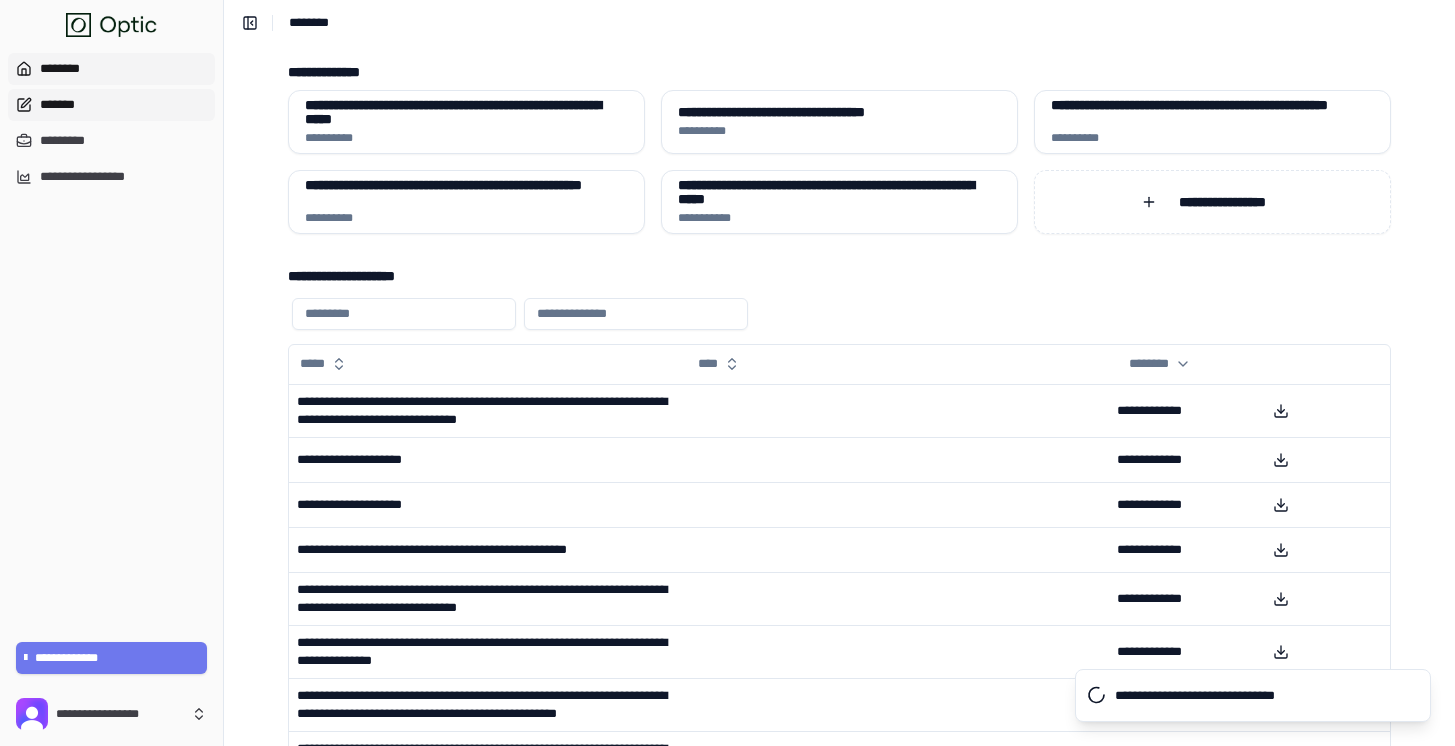 click on "*******" at bounding box center [111, 105] 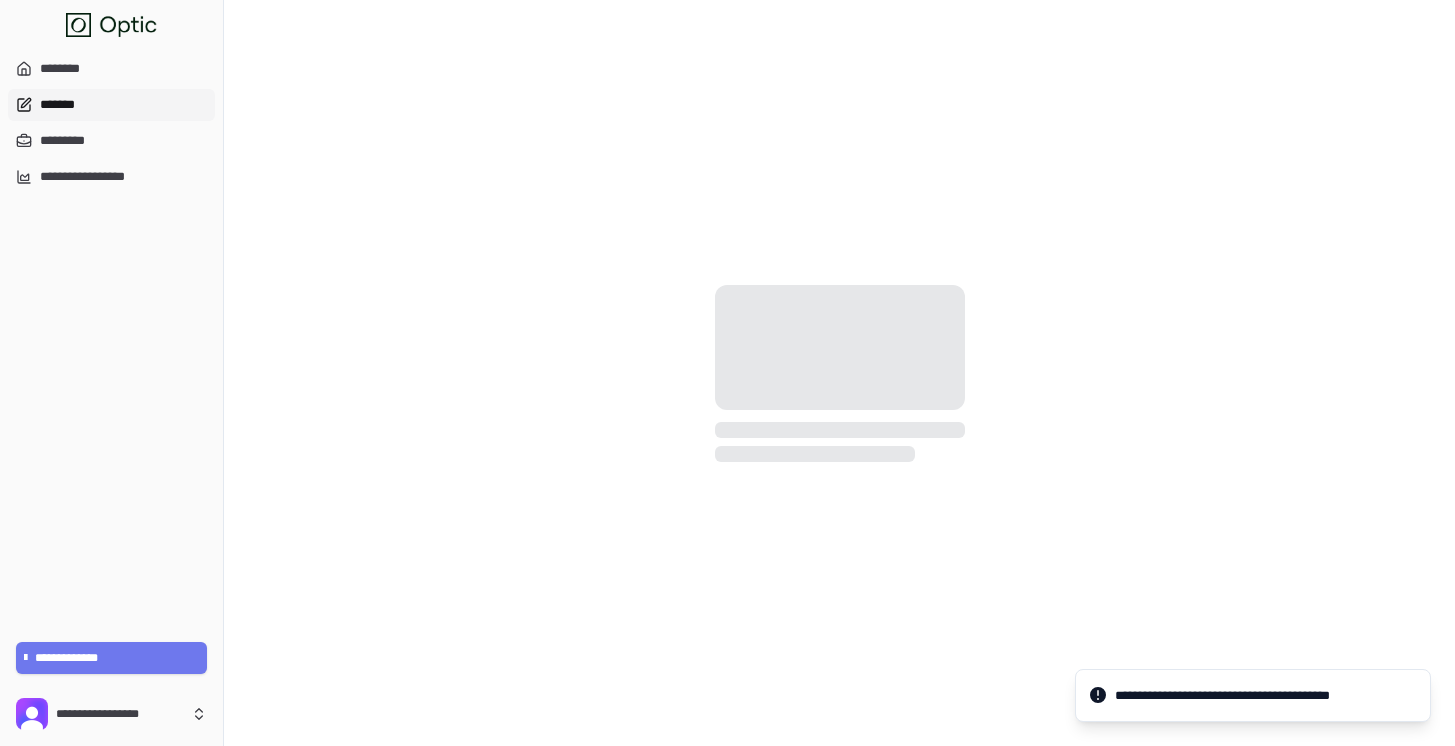click on "**********" at bounding box center (1253, 696) 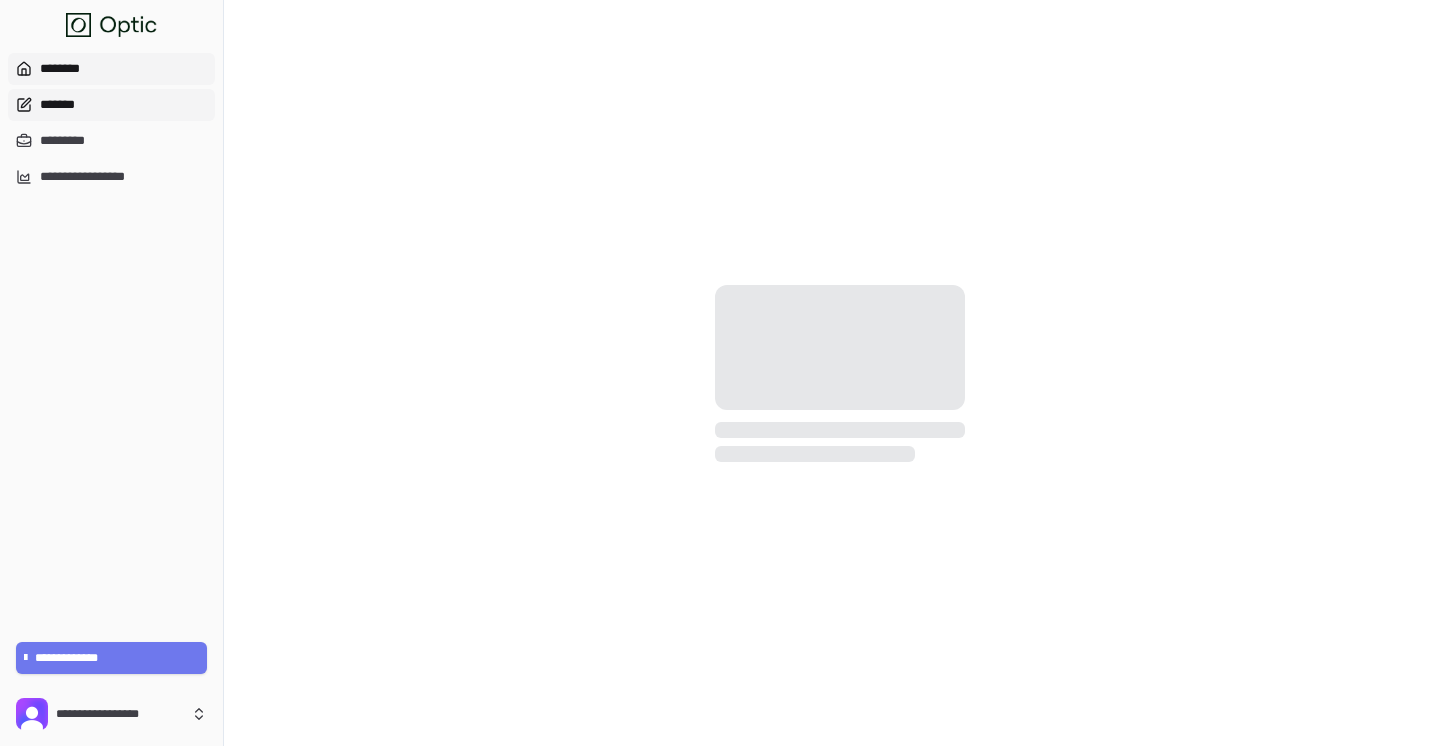 click on "********" at bounding box center [111, 69] 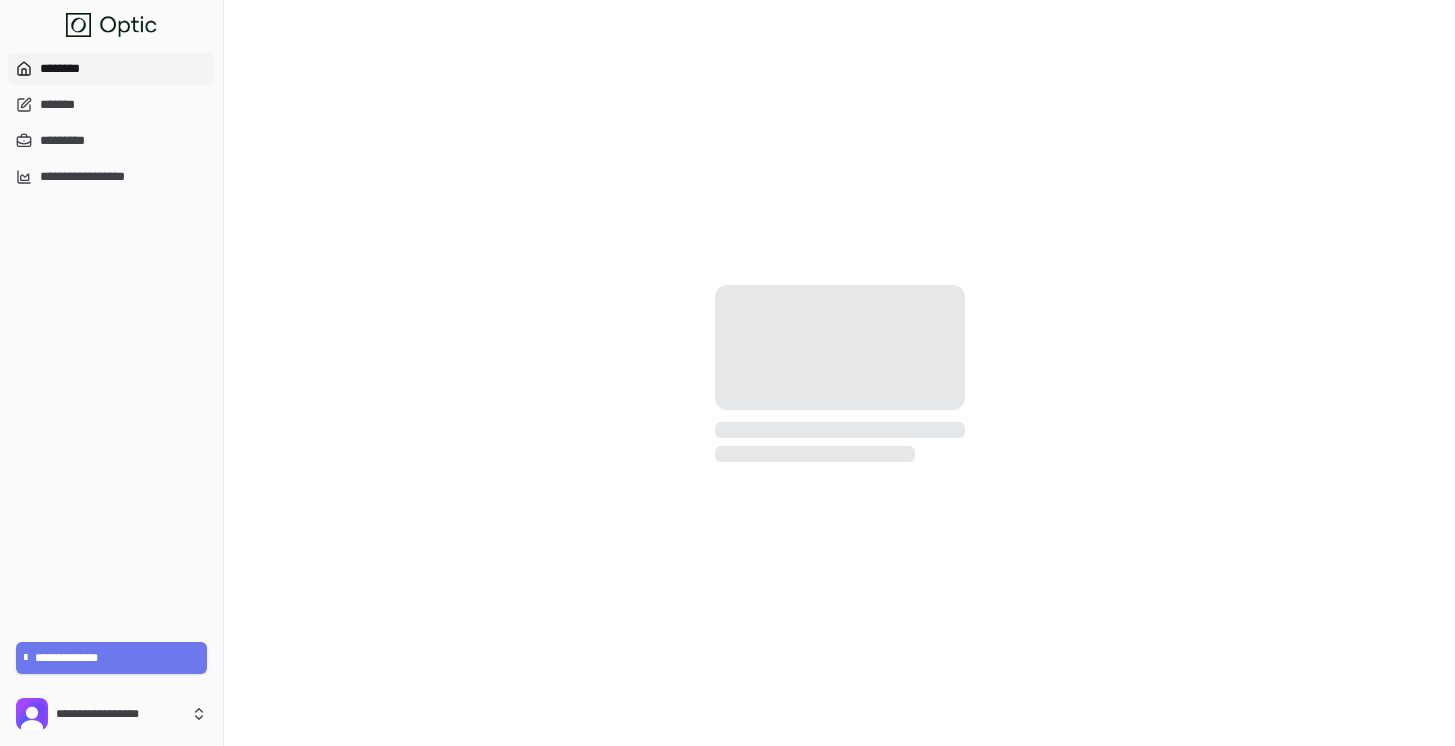 click on "********" at bounding box center (111, 69) 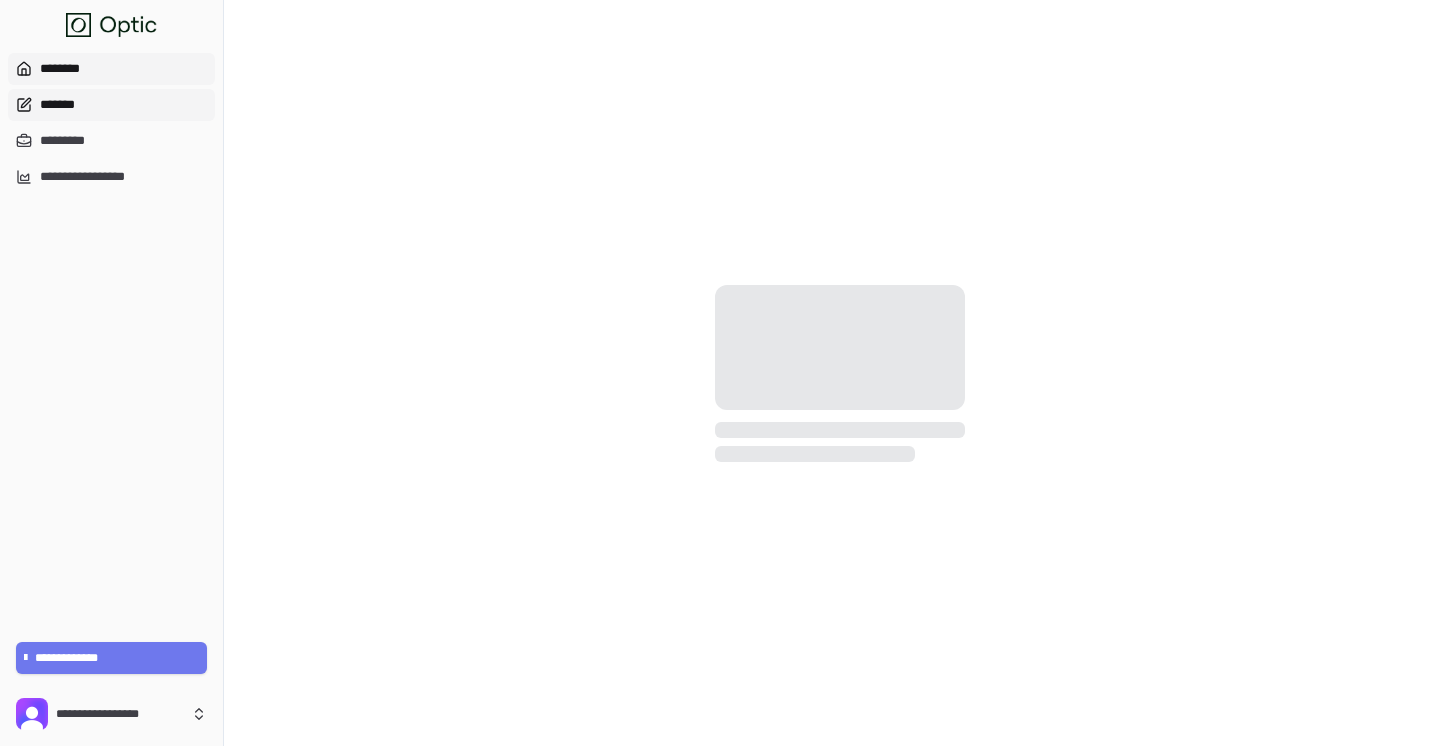 click on "*******" at bounding box center (111, 105) 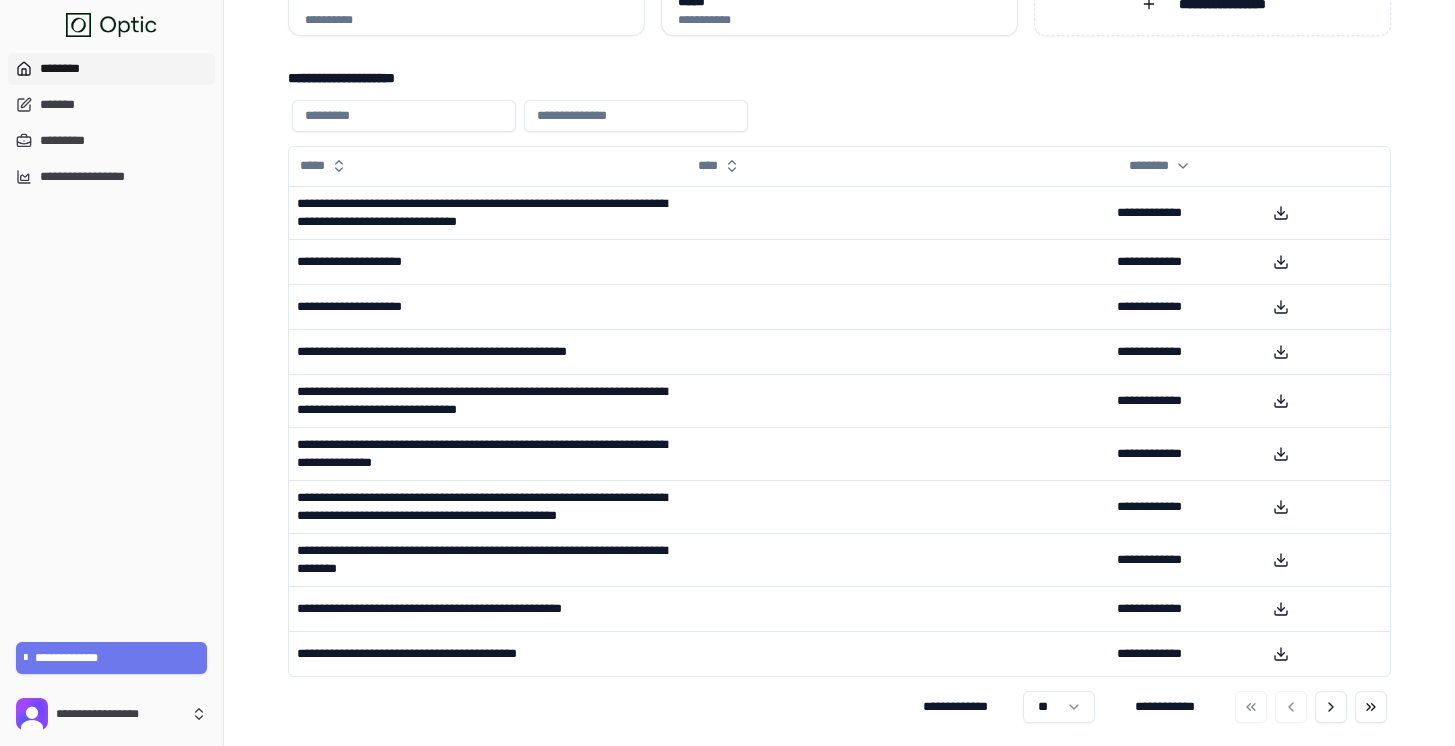 scroll, scrollTop: 215, scrollLeft: 0, axis: vertical 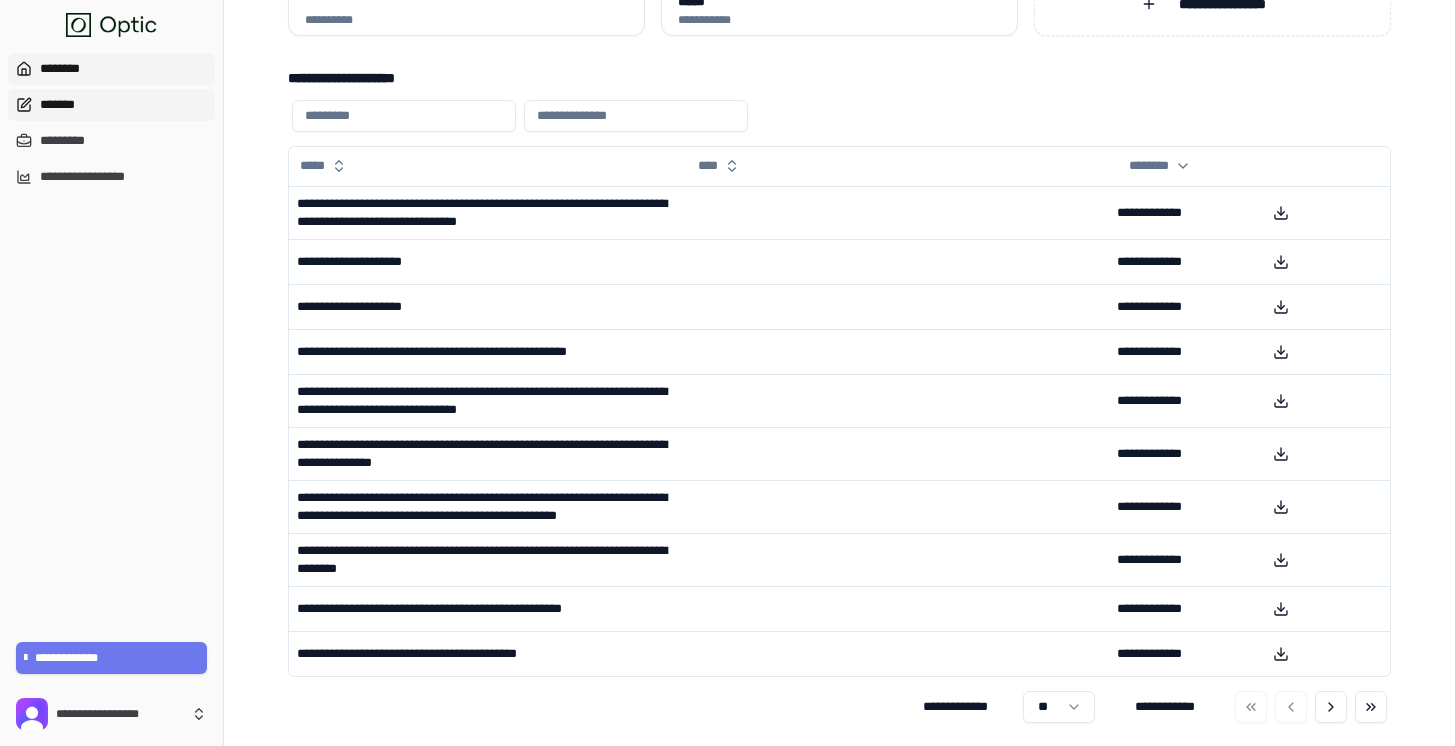 click on "*******" at bounding box center [111, 105] 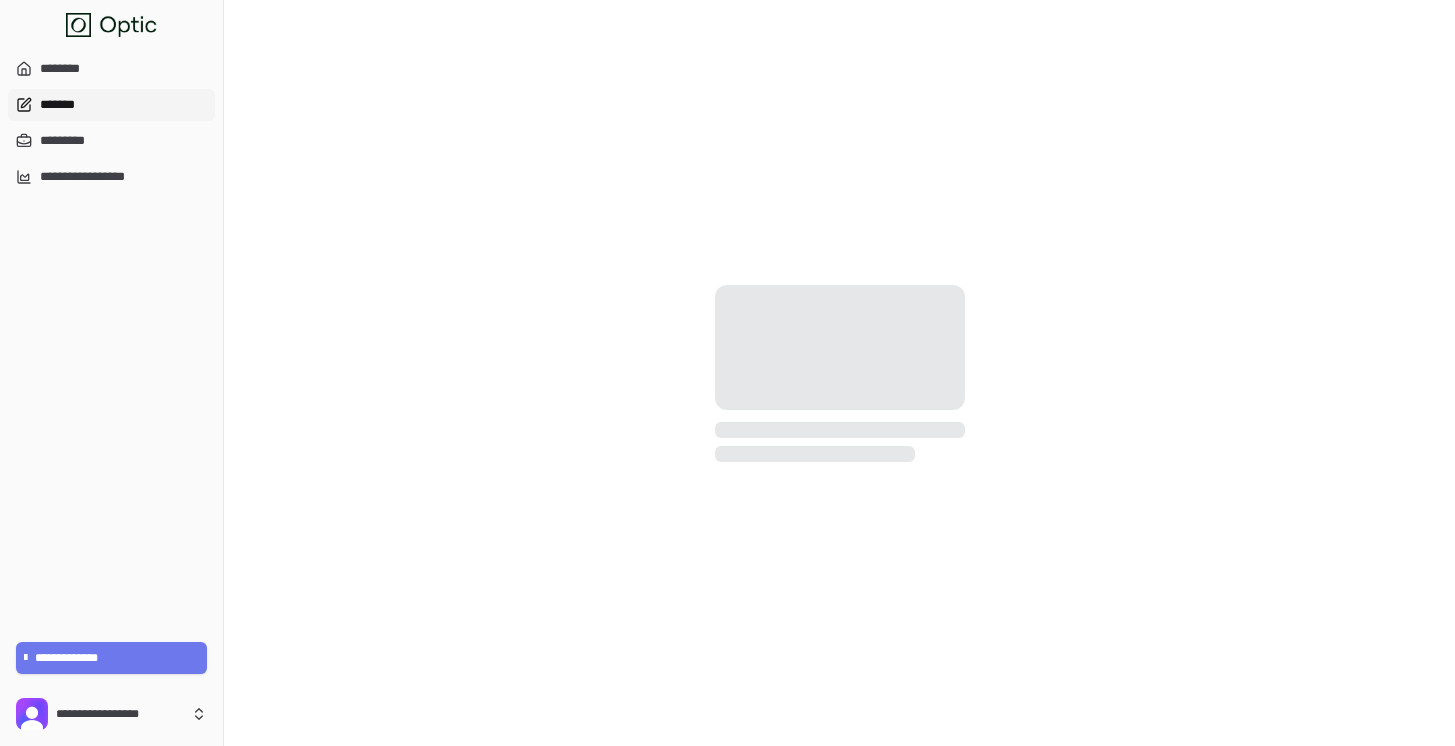 scroll, scrollTop: 0, scrollLeft: 0, axis: both 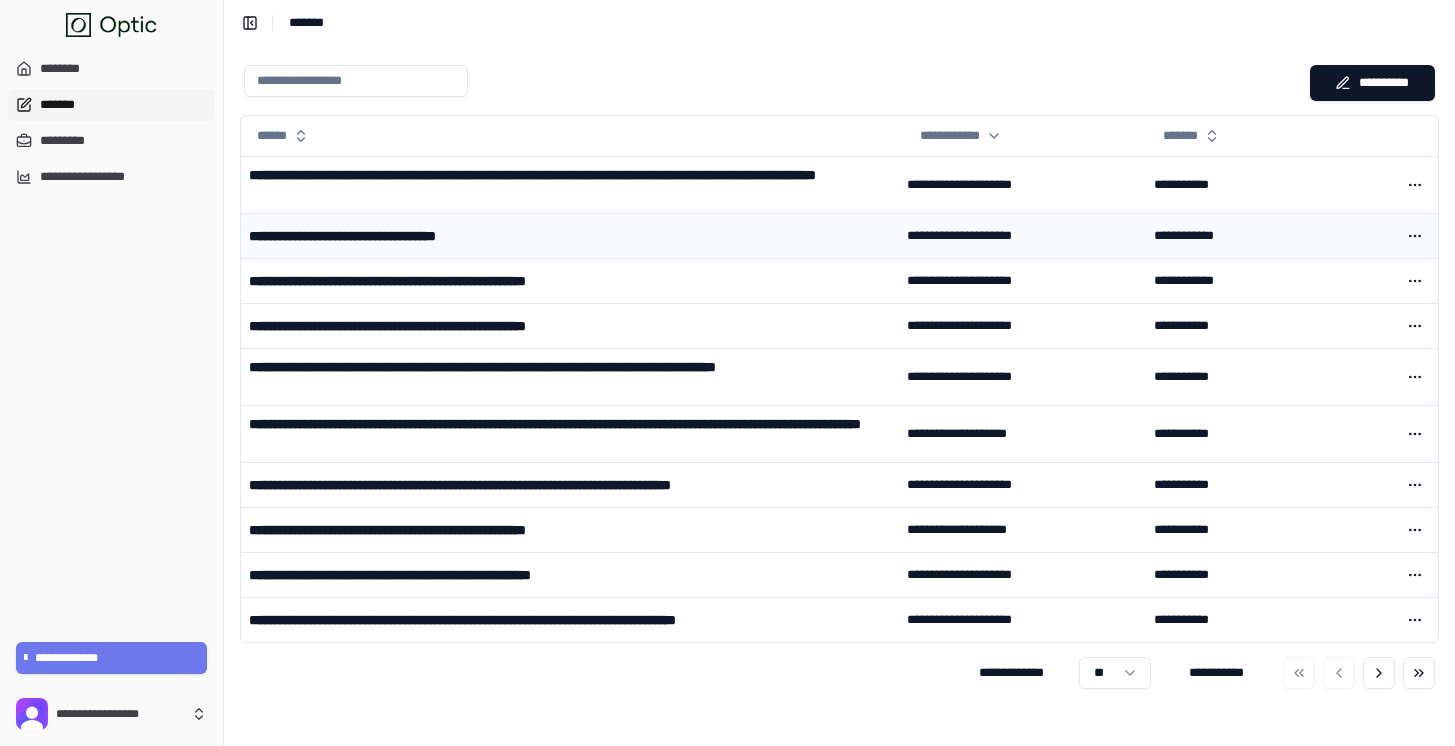 click on "**********" at bounding box center [570, 235] 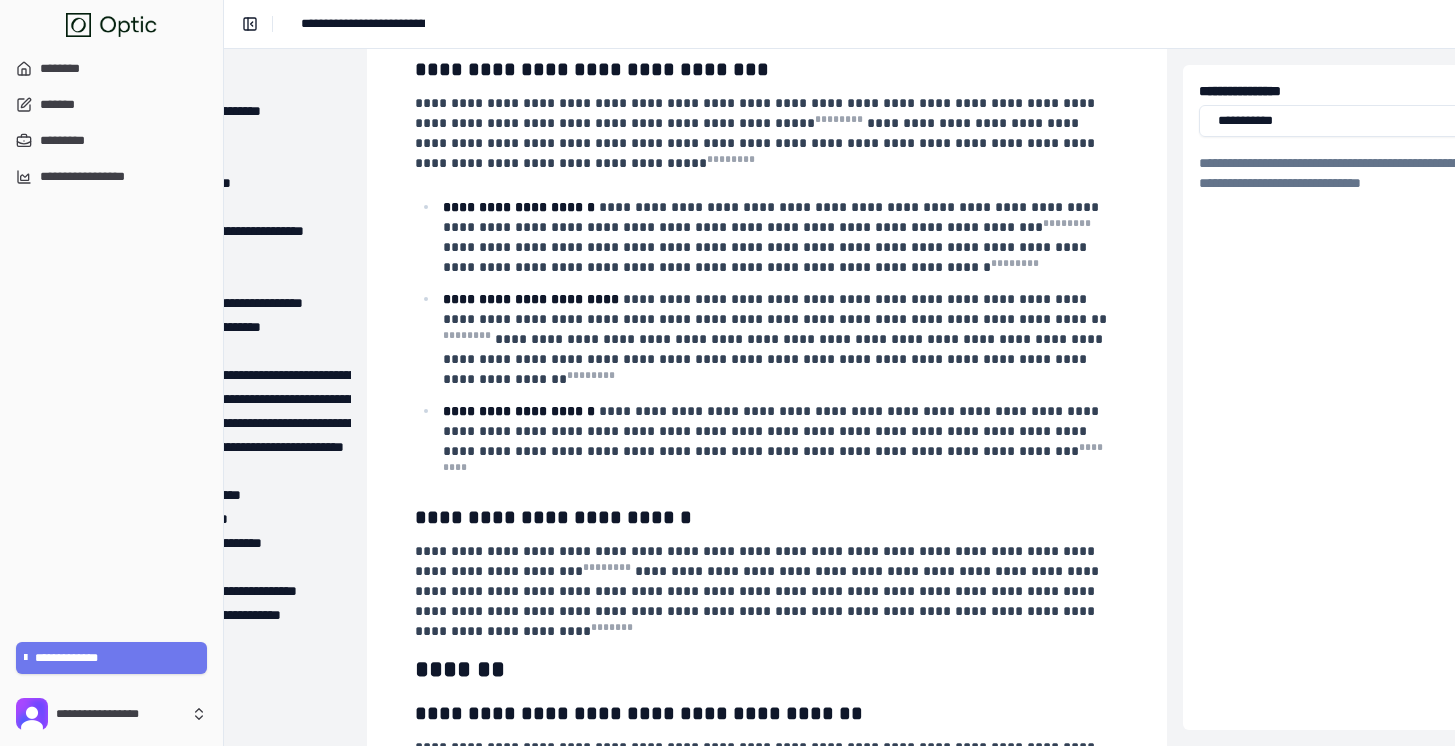 scroll, scrollTop: 1278, scrollLeft: 245, axis: both 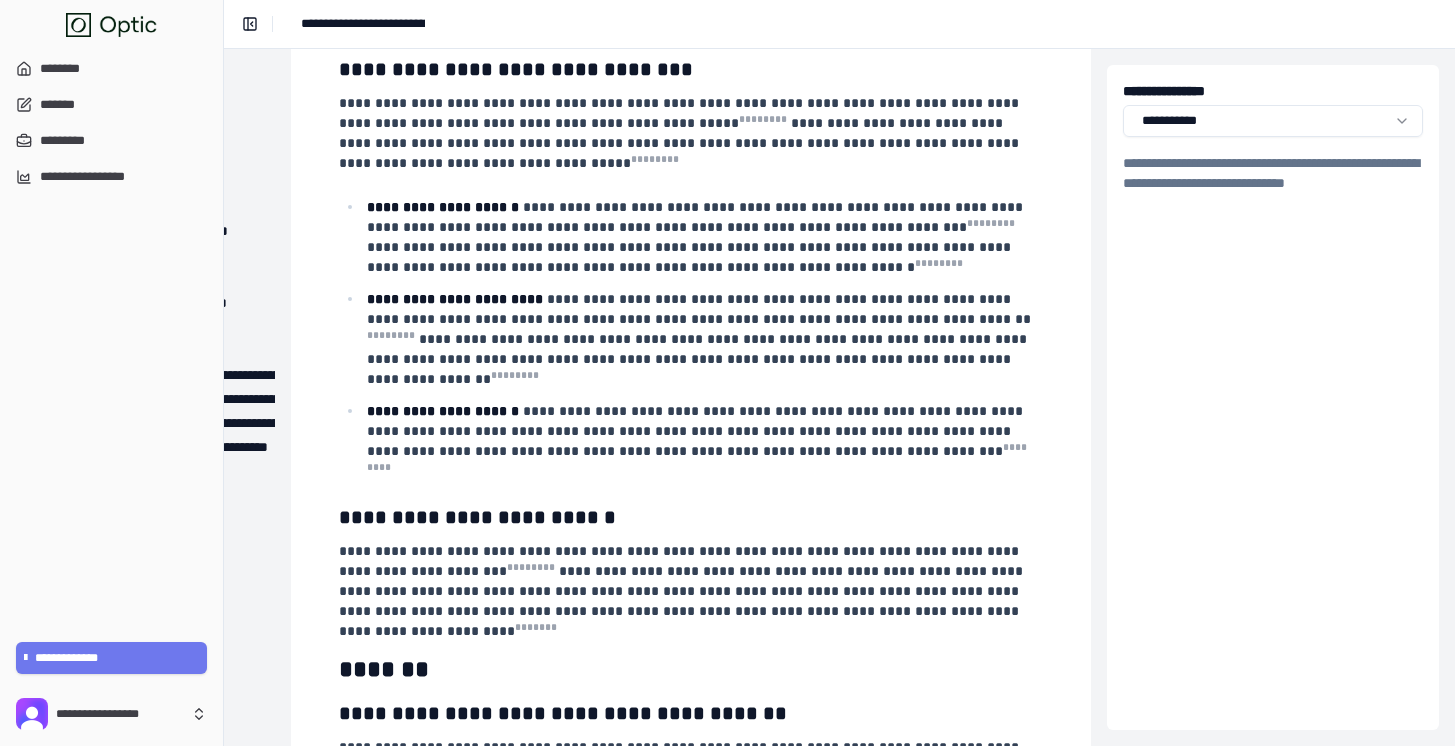 click on "**********" at bounding box center [727, 373] 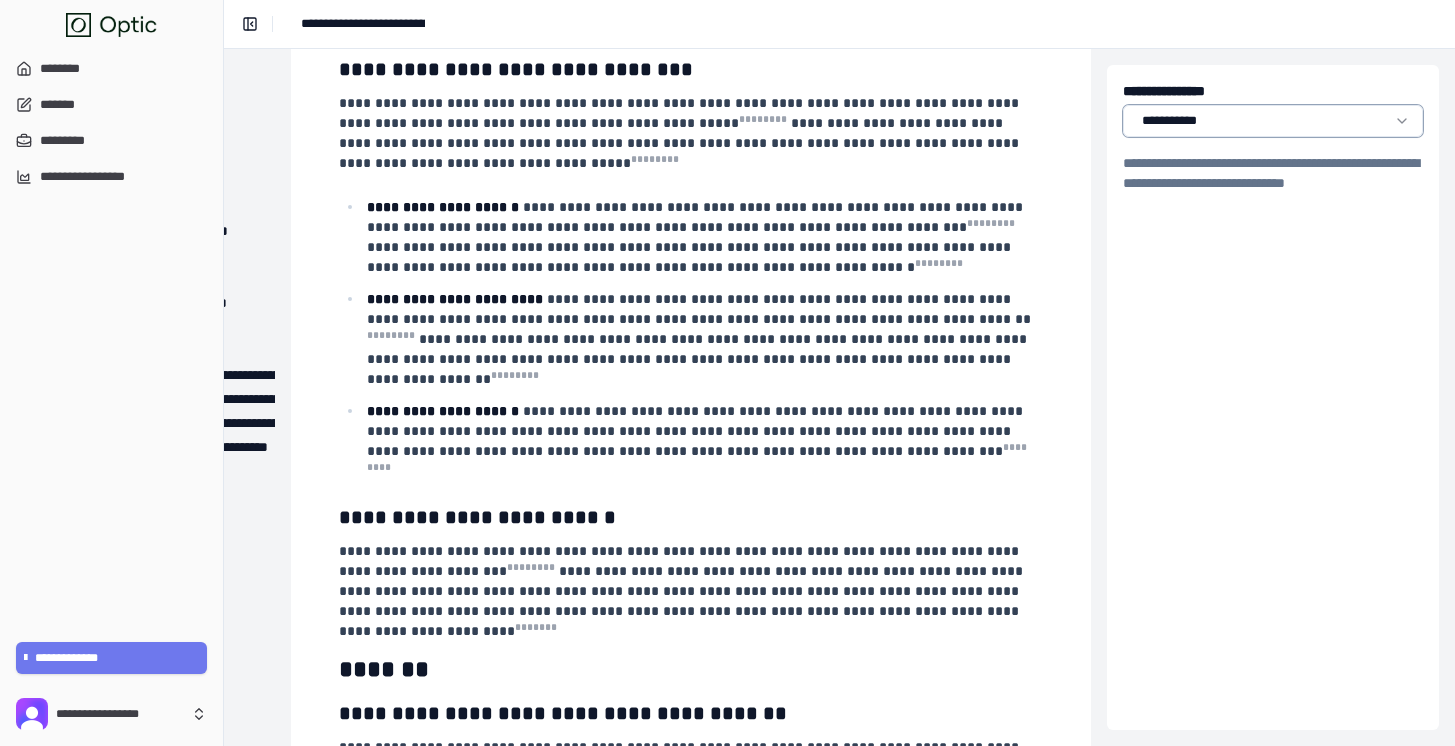 click on "**********" at bounding box center (727, 373) 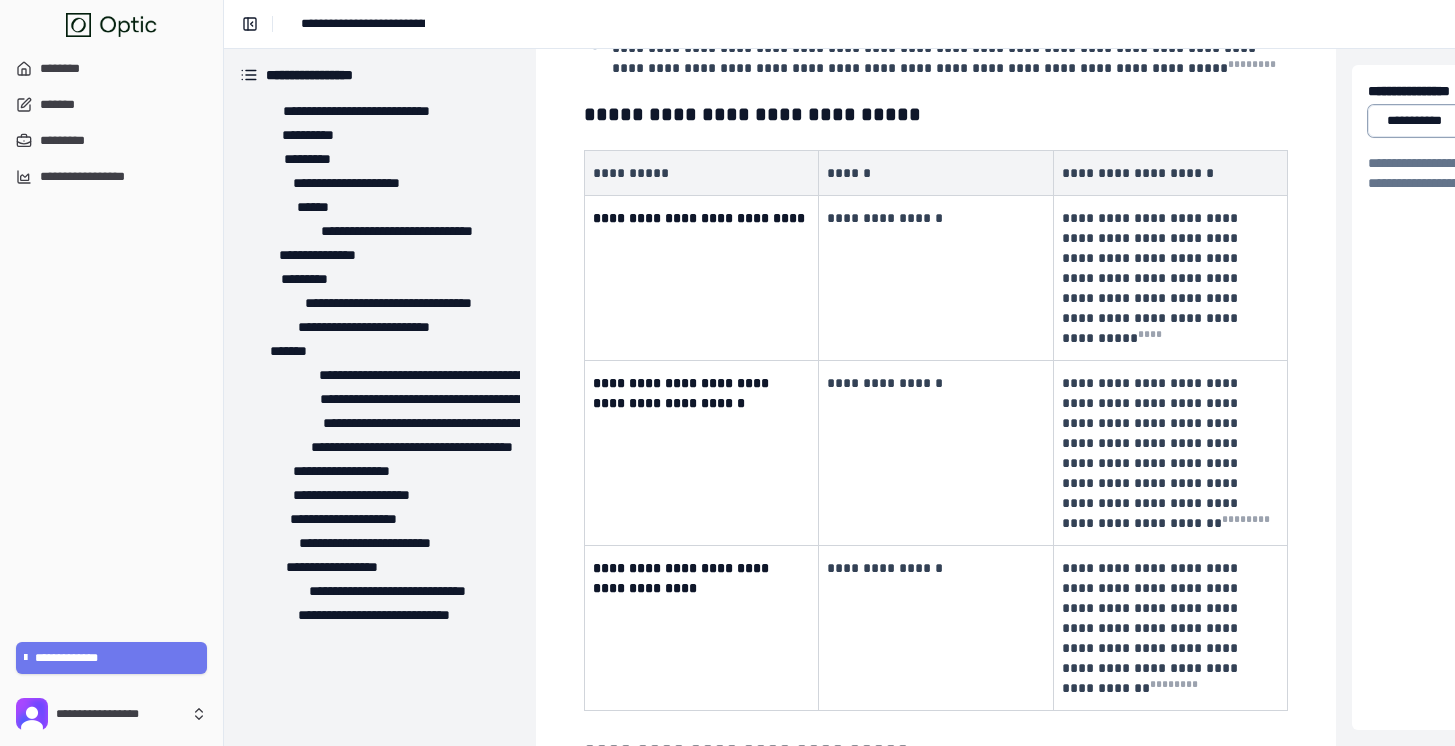 scroll, scrollTop: 4271, scrollLeft: 0, axis: vertical 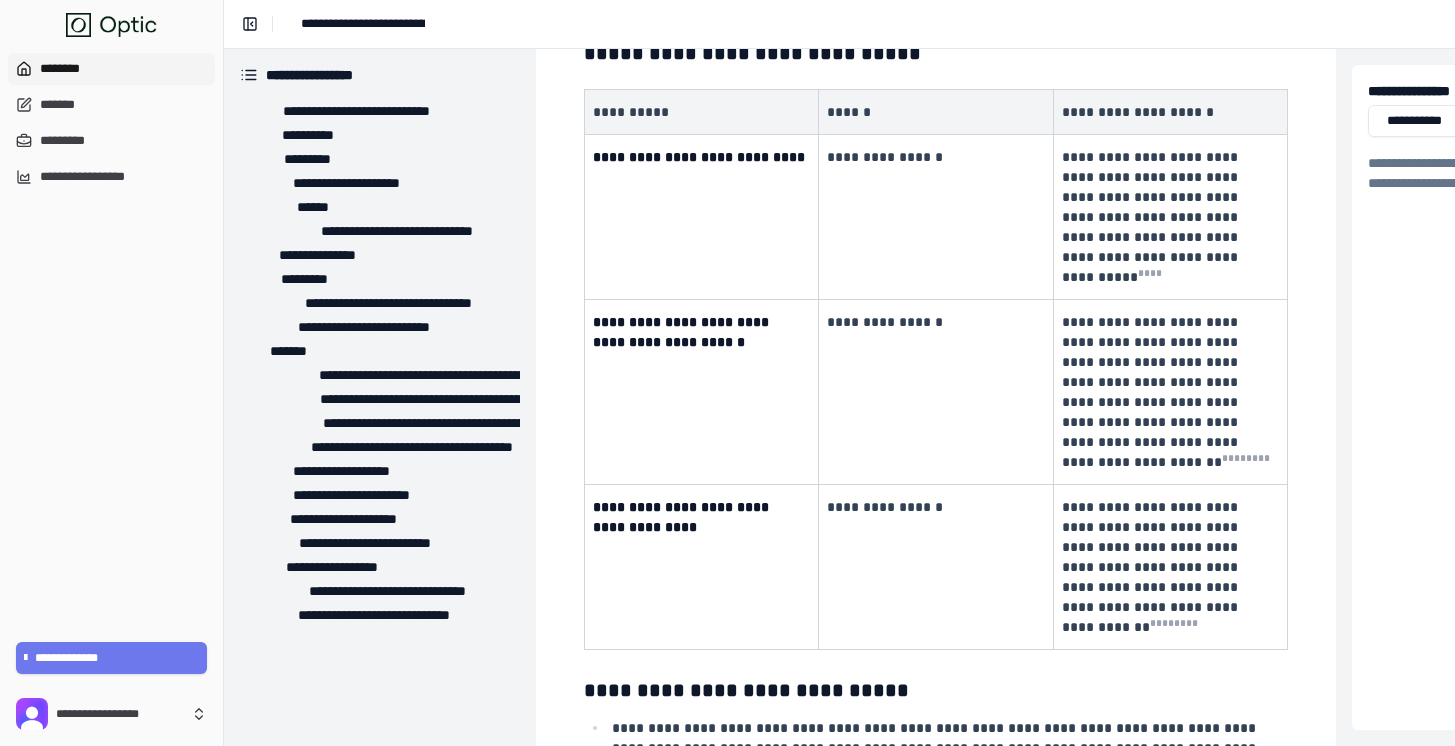 click on "********" at bounding box center [111, 69] 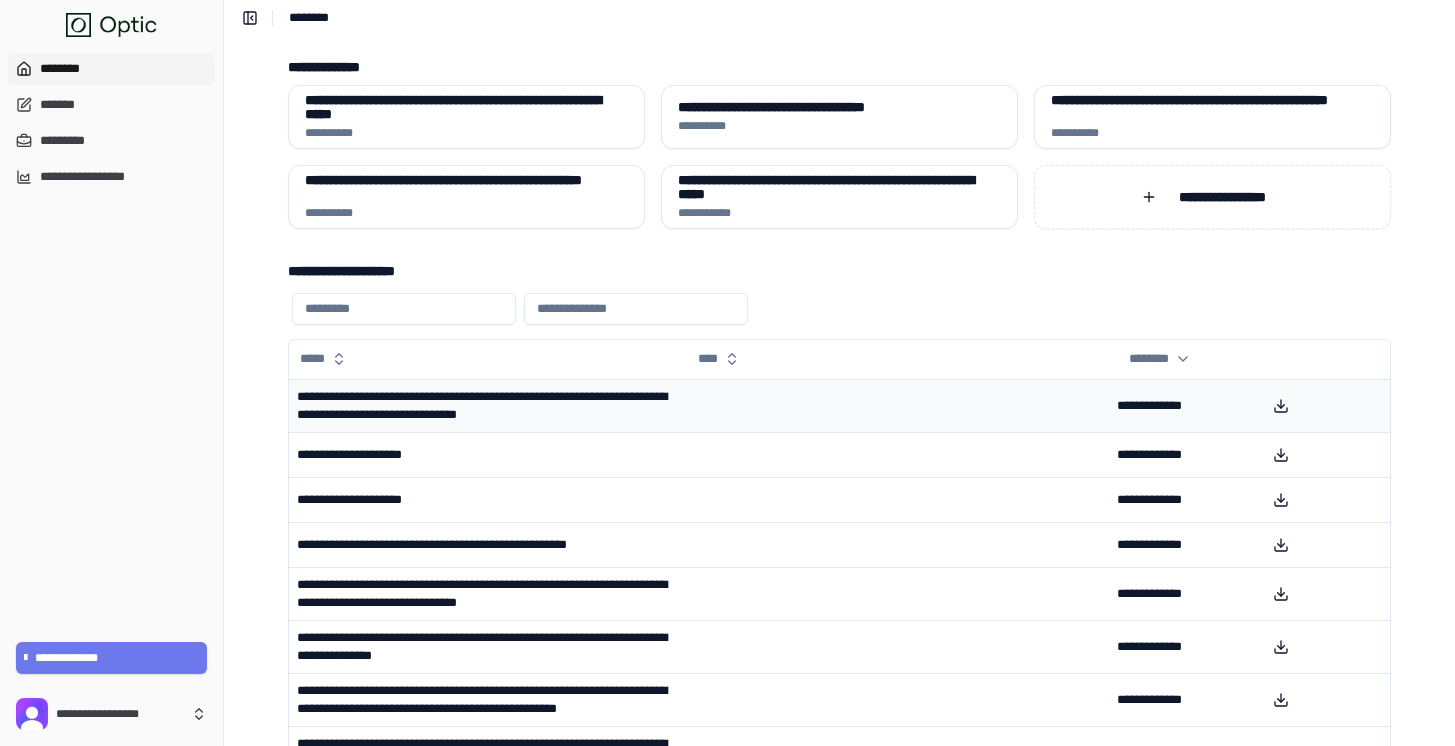 scroll, scrollTop: 0, scrollLeft: 0, axis: both 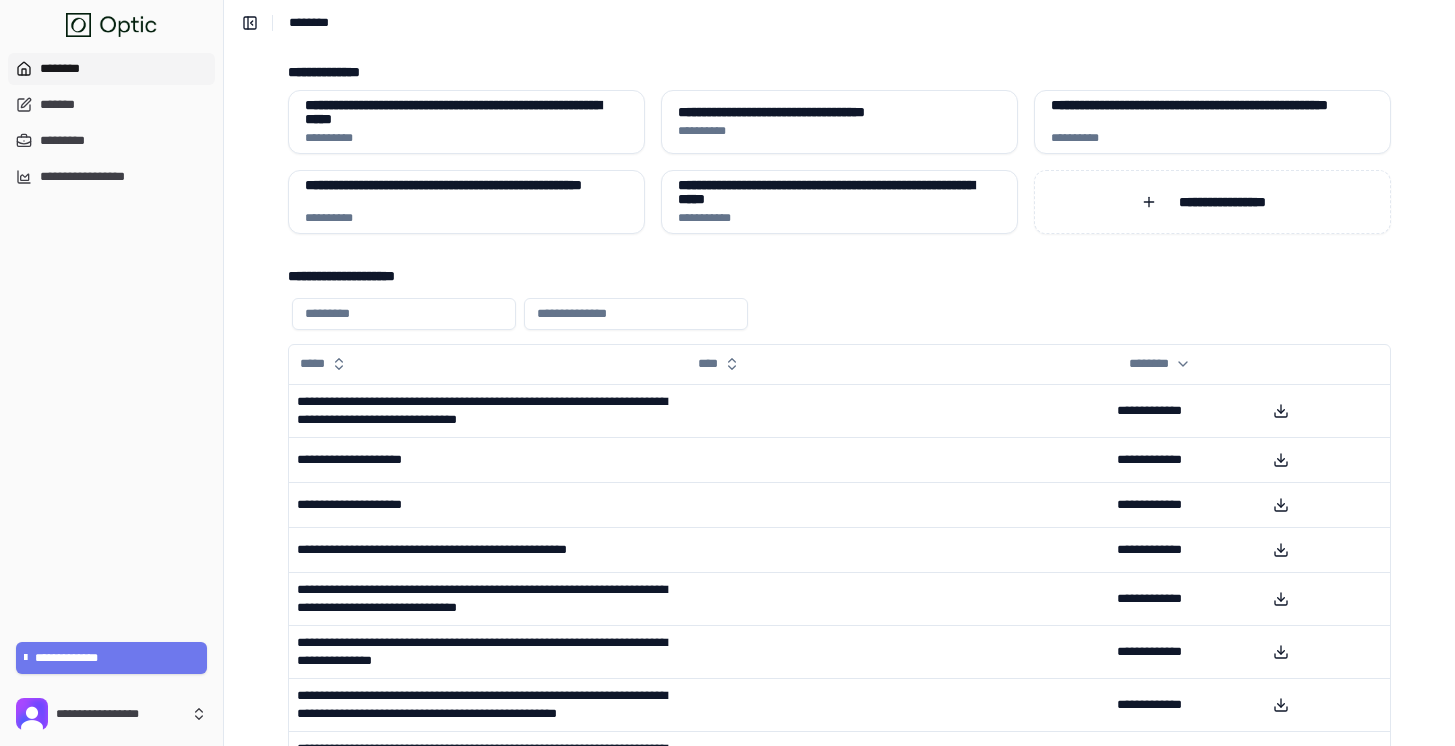 click at bounding box center (404, 314) 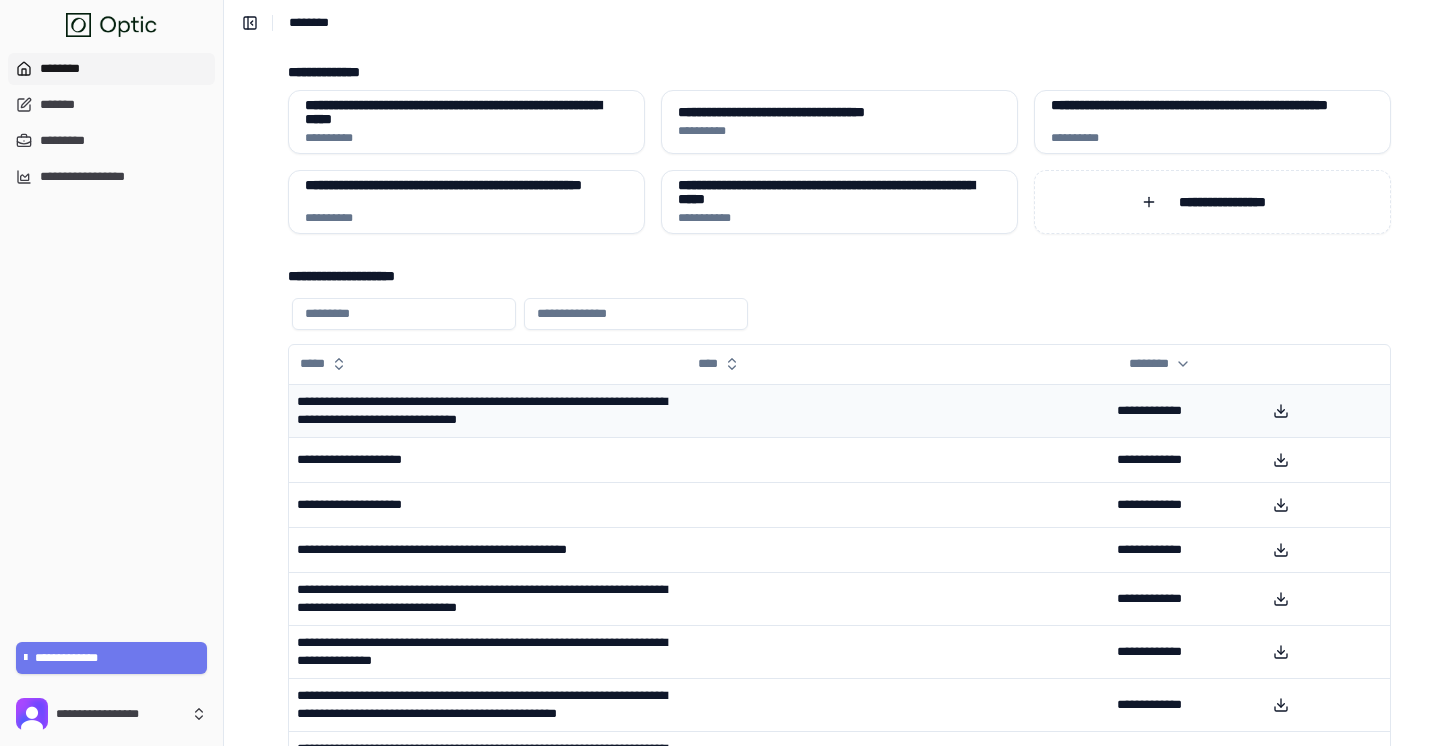 click on "**********" at bounding box center [486, 411] 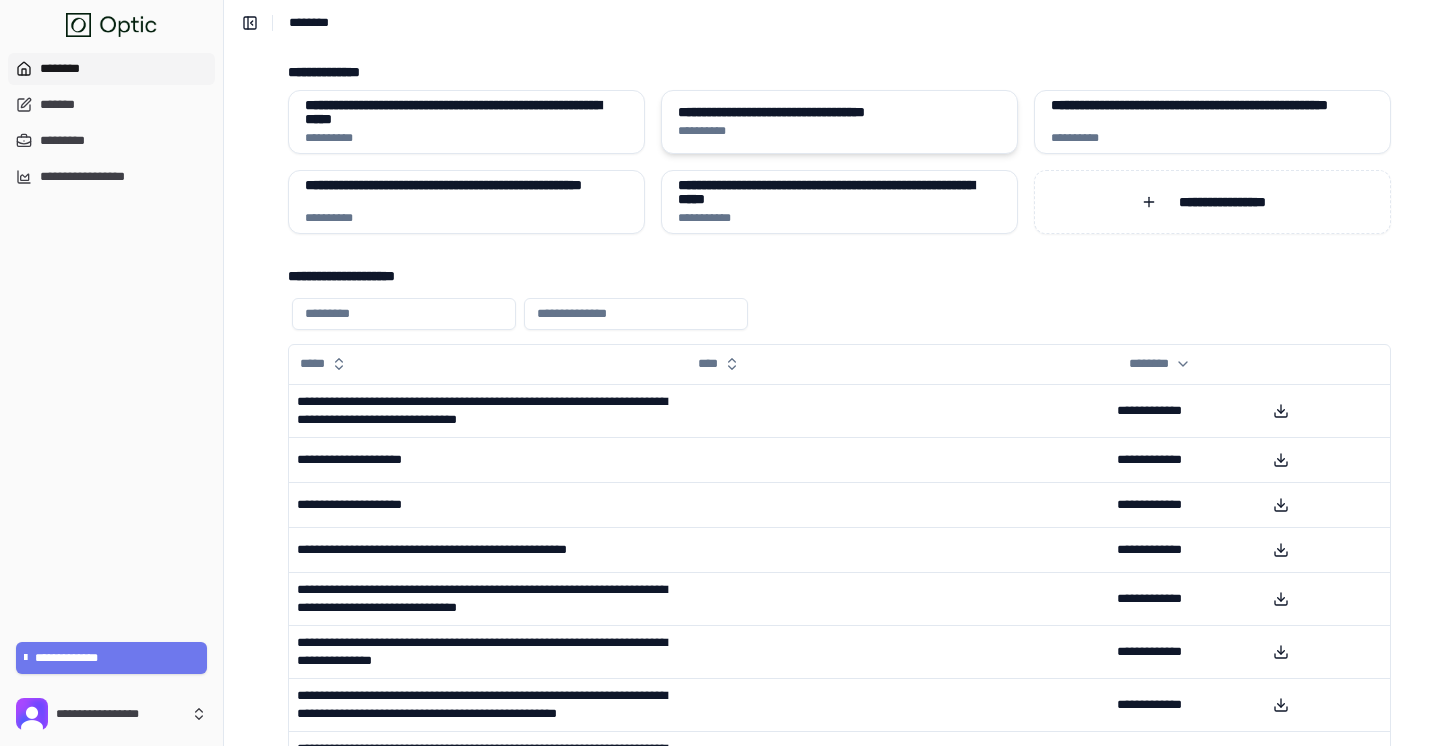 click on "**********" at bounding box center [839, 131] 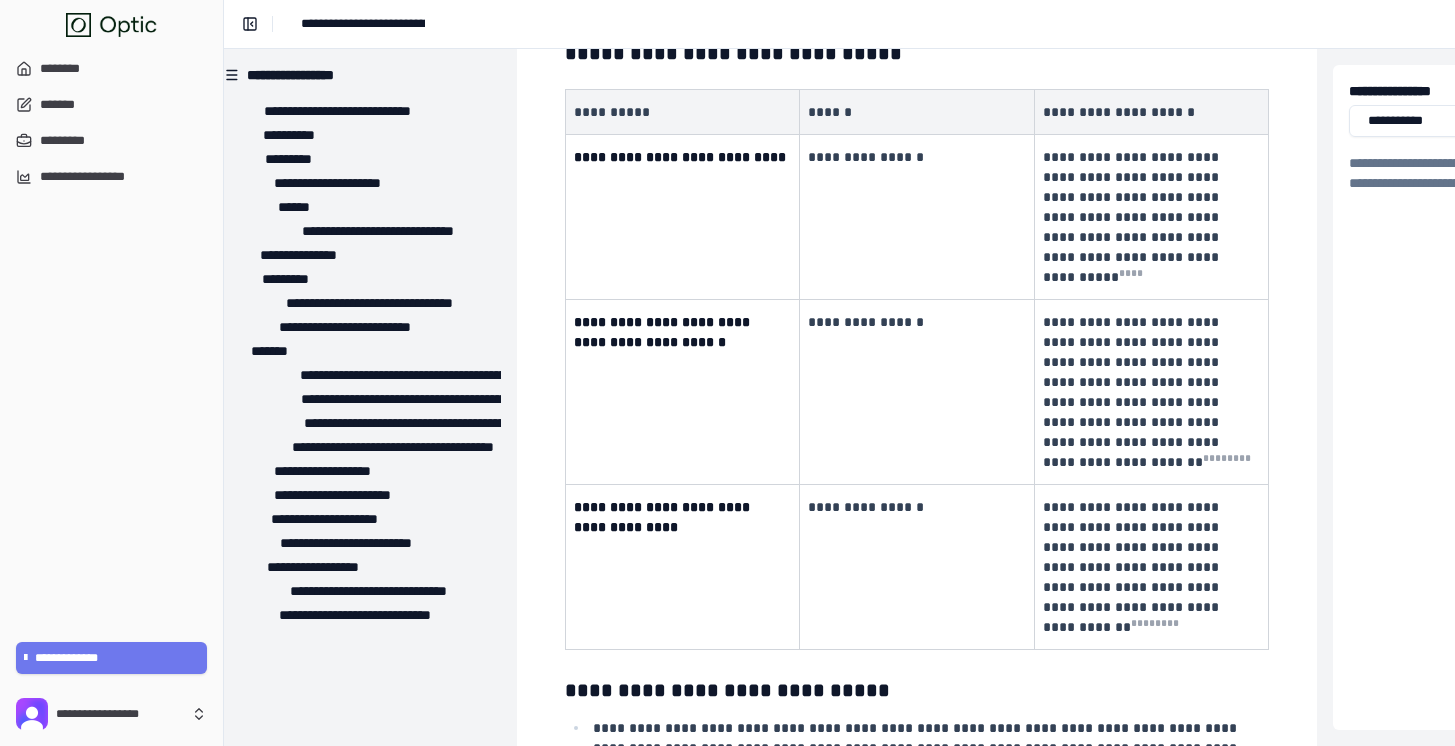 scroll, scrollTop: 4271, scrollLeft: 18, axis: both 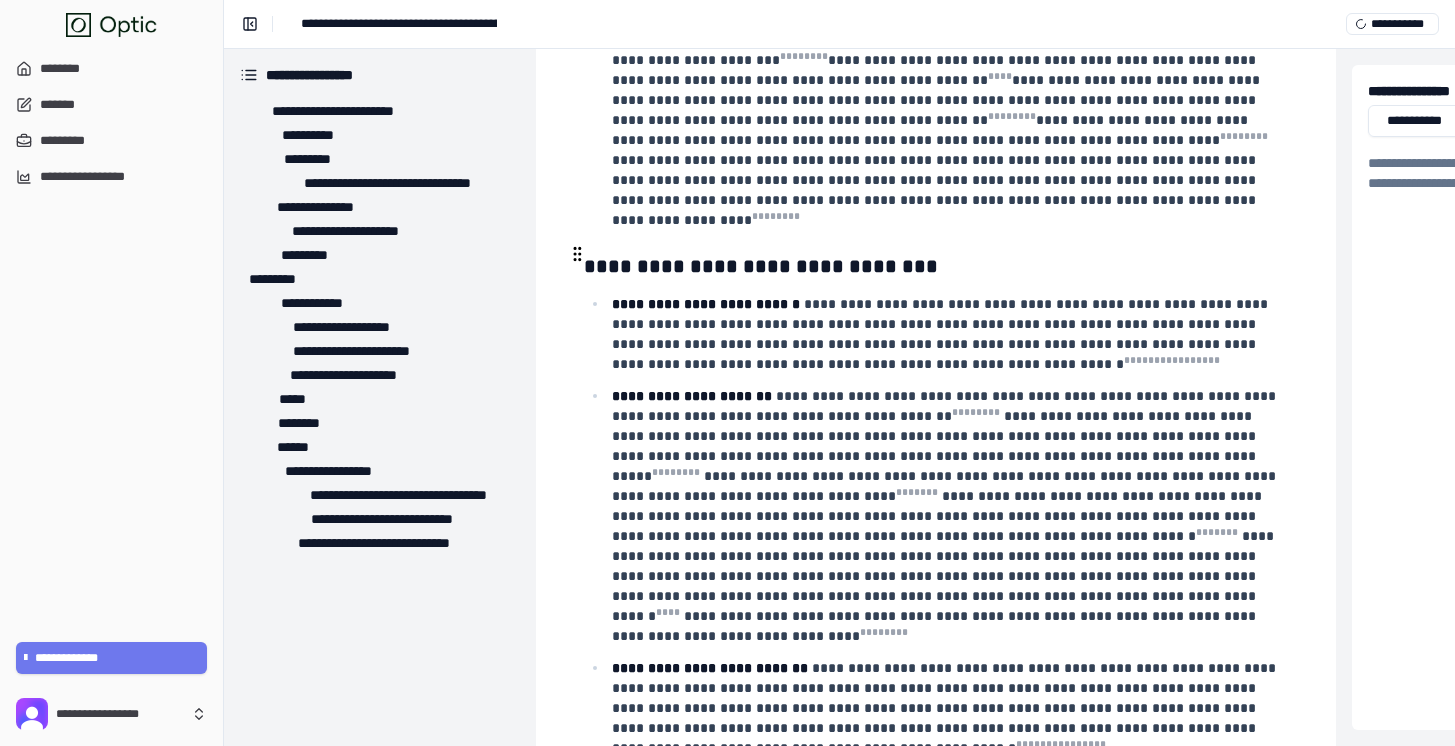 click on "**********" at bounding box center (942, 334) 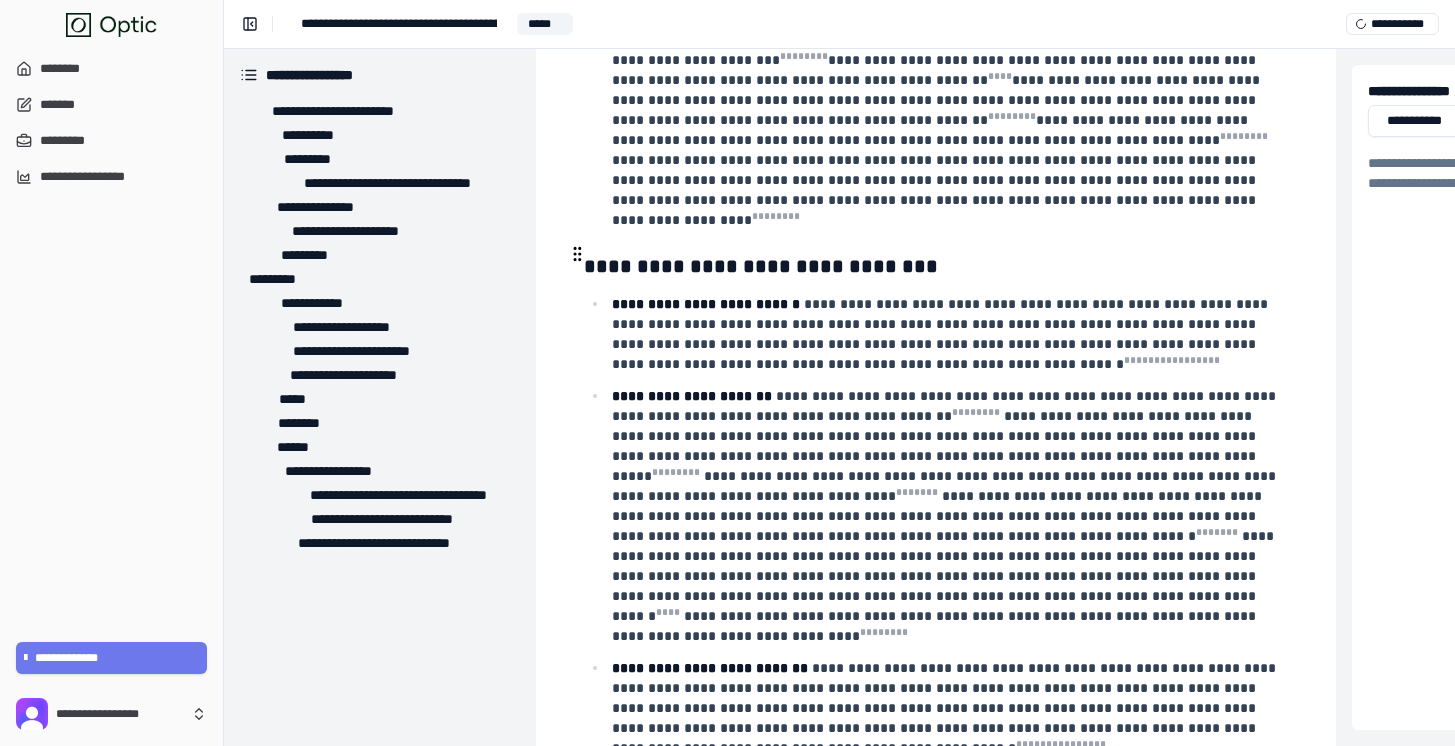 click on "**********" at bounding box center [948, 334] 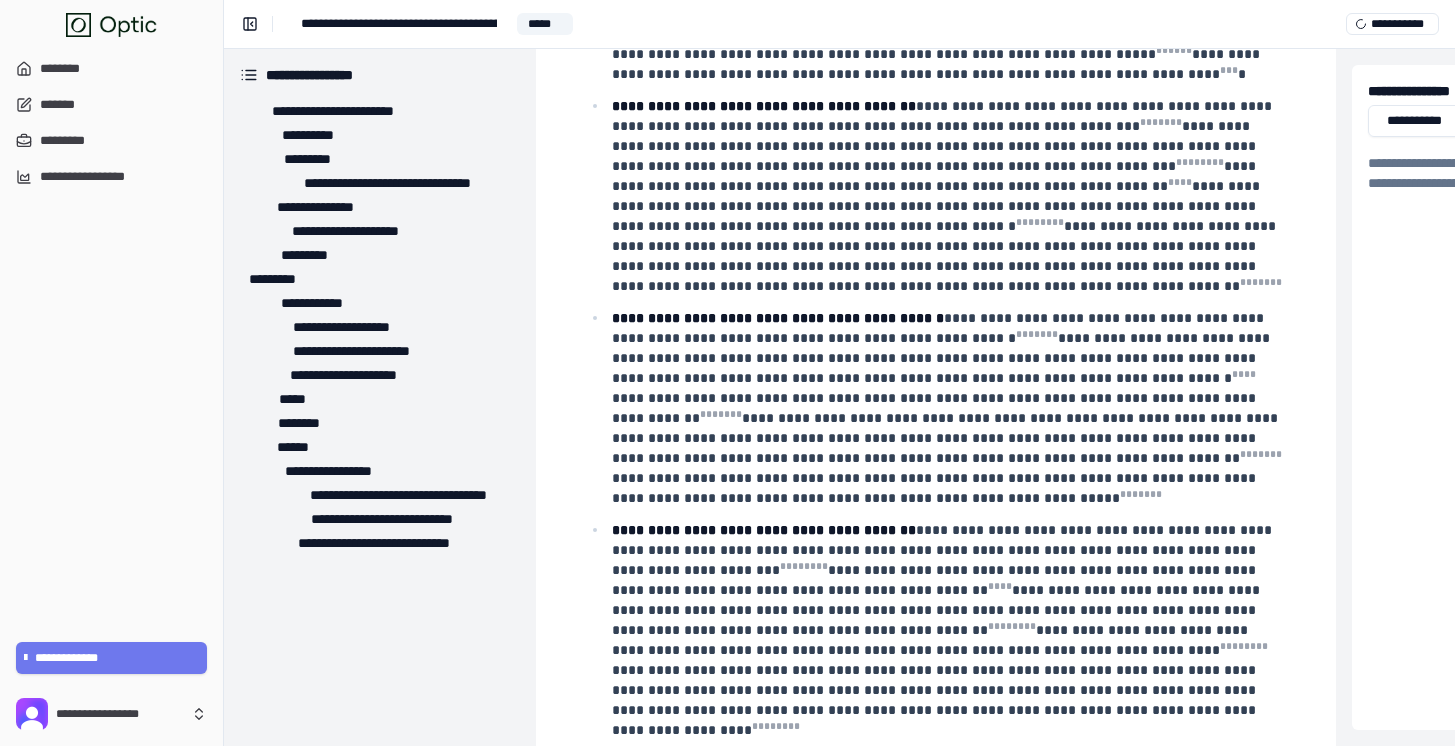 scroll, scrollTop: 649, scrollLeft: 0, axis: vertical 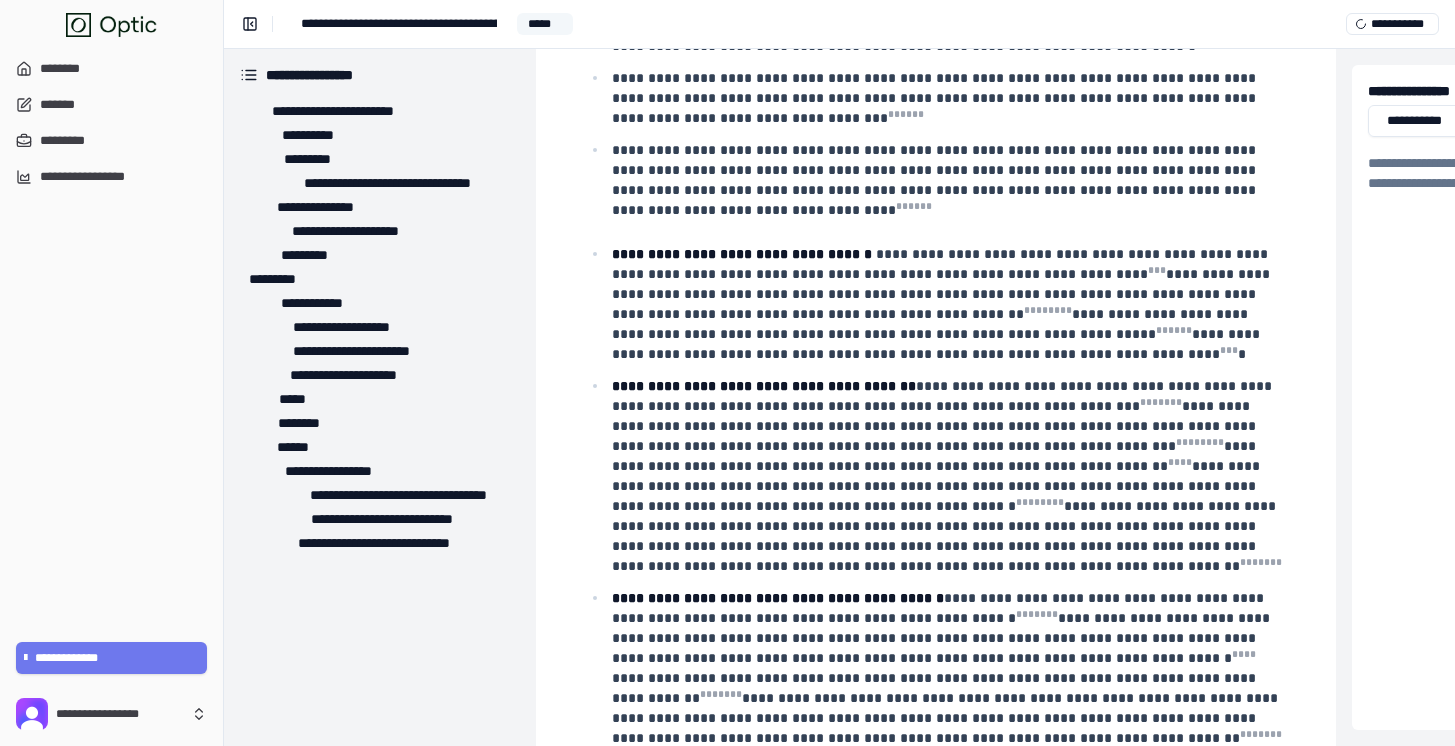 click on "*****" at bounding box center [545, 24] 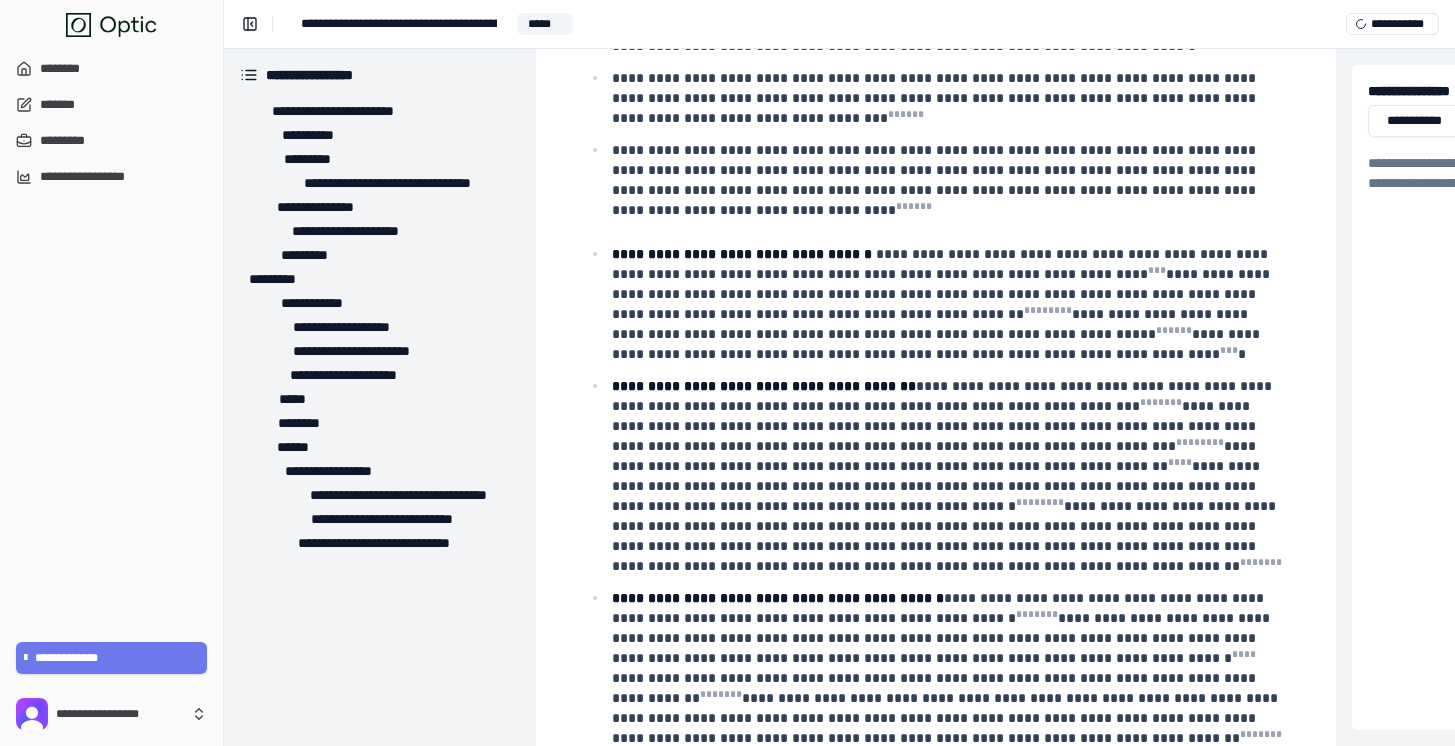 click on "**********" at bounding box center (399, 24) 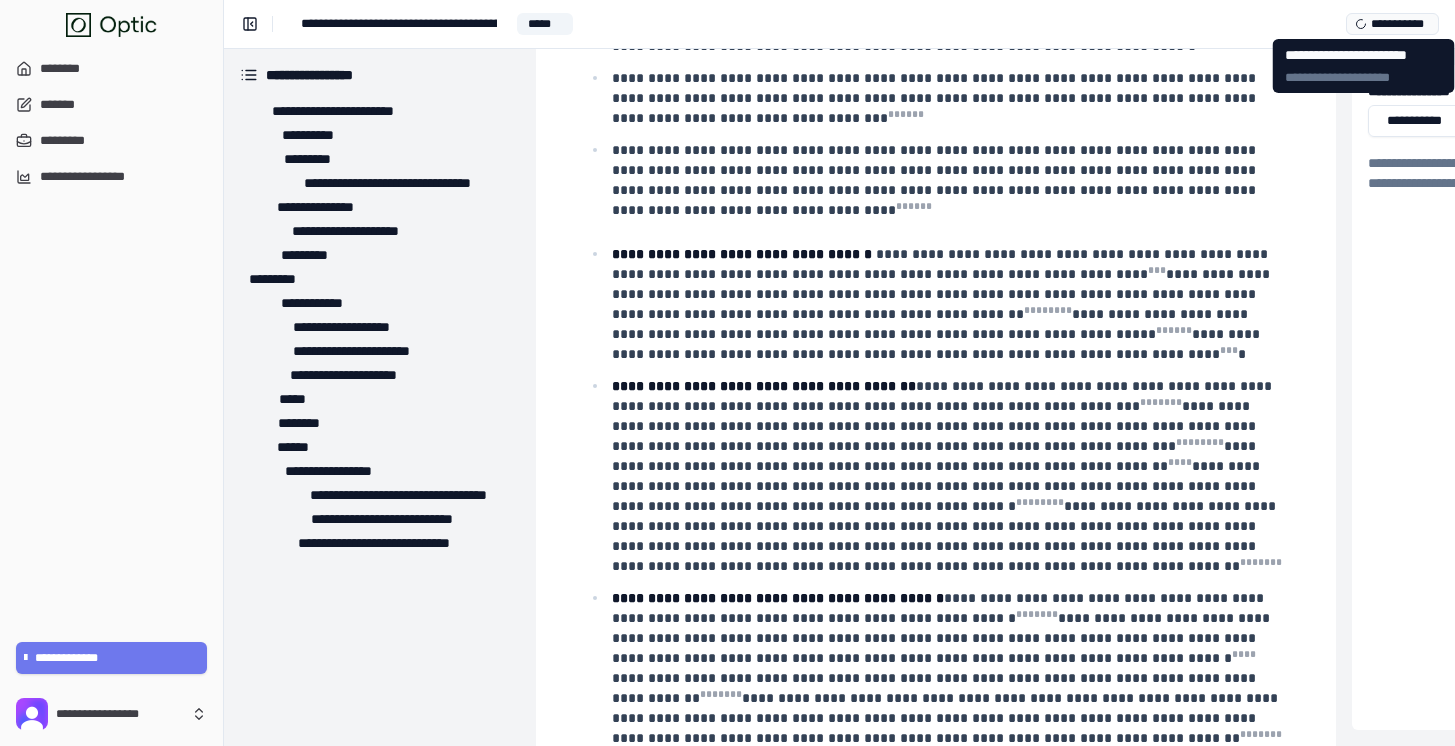 click on "**********" at bounding box center (1392, 24) 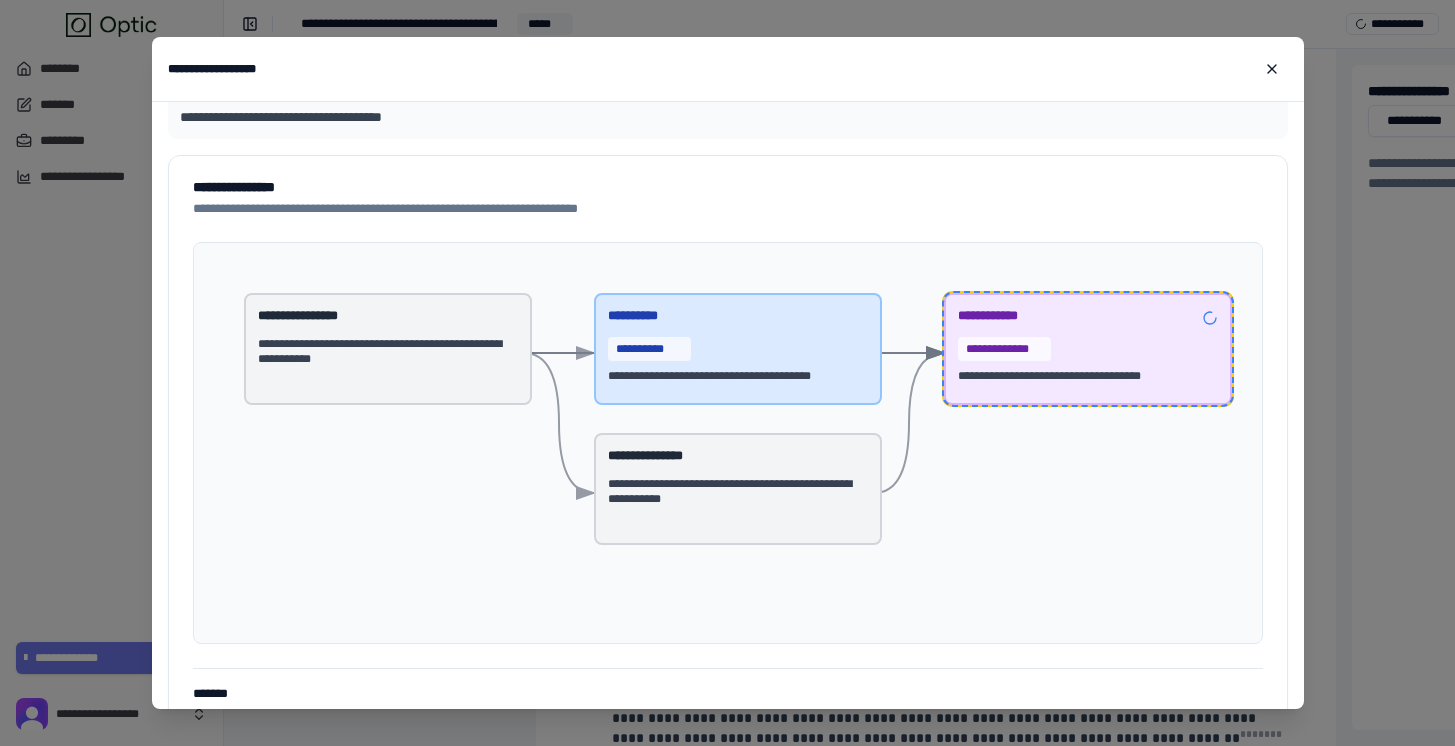 scroll, scrollTop: 63, scrollLeft: 0, axis: vertical 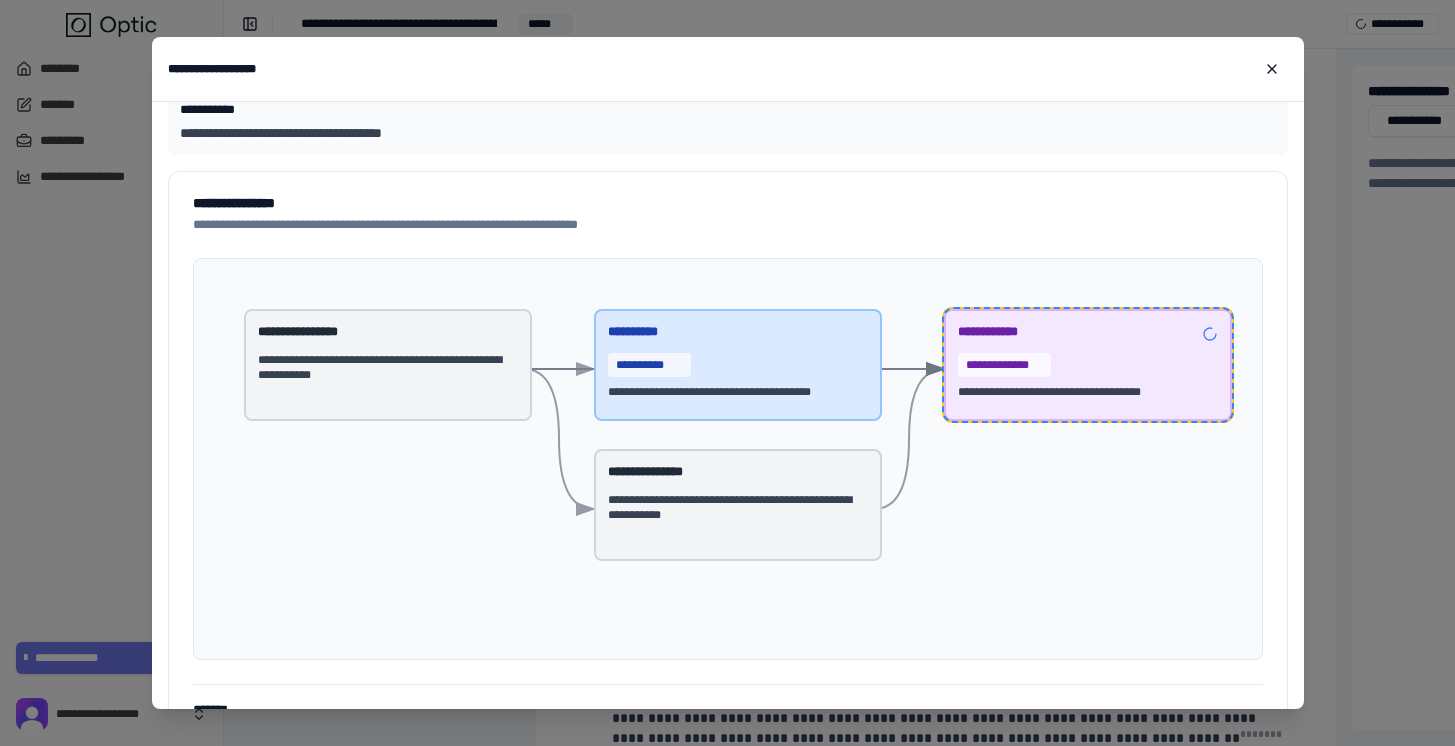 click on "**********" at bounding box center (738, 508) 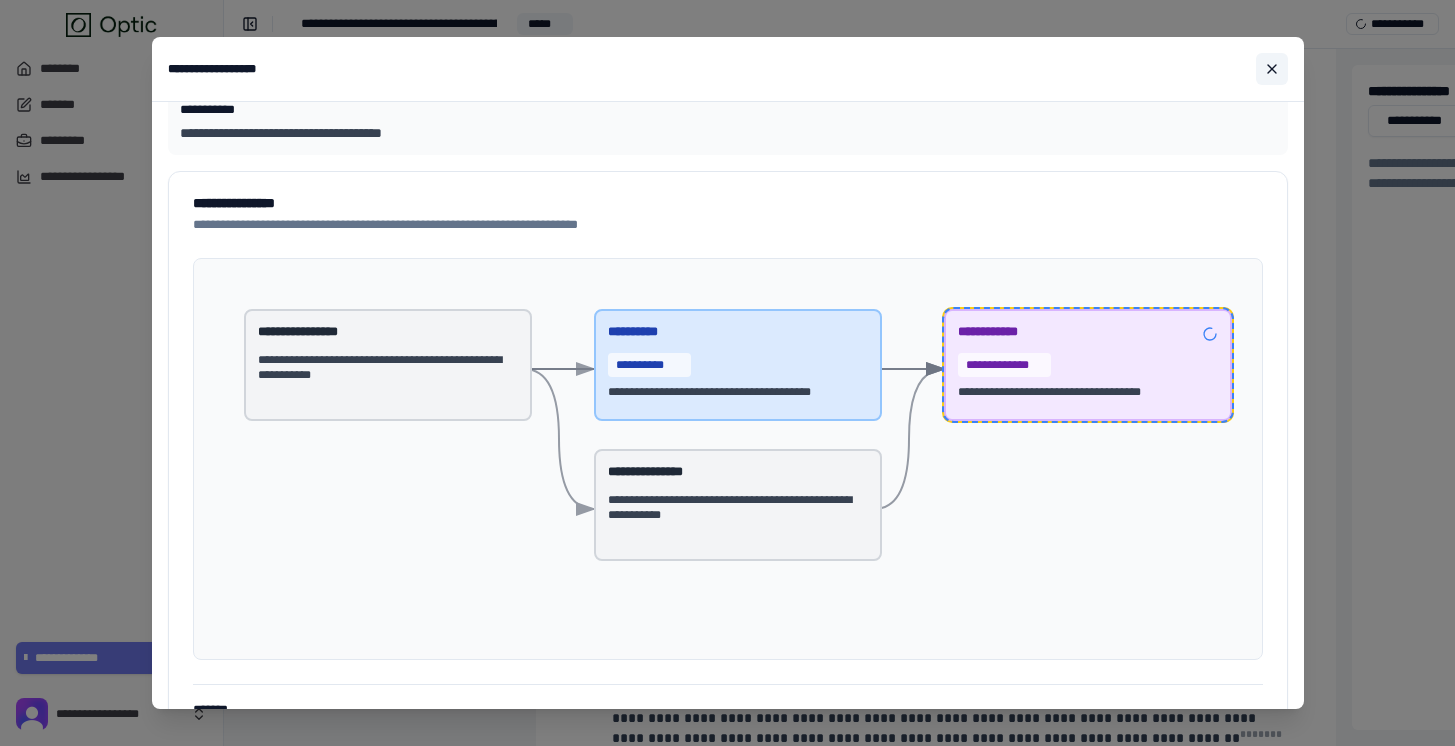click at bounding box center [1272, 69] 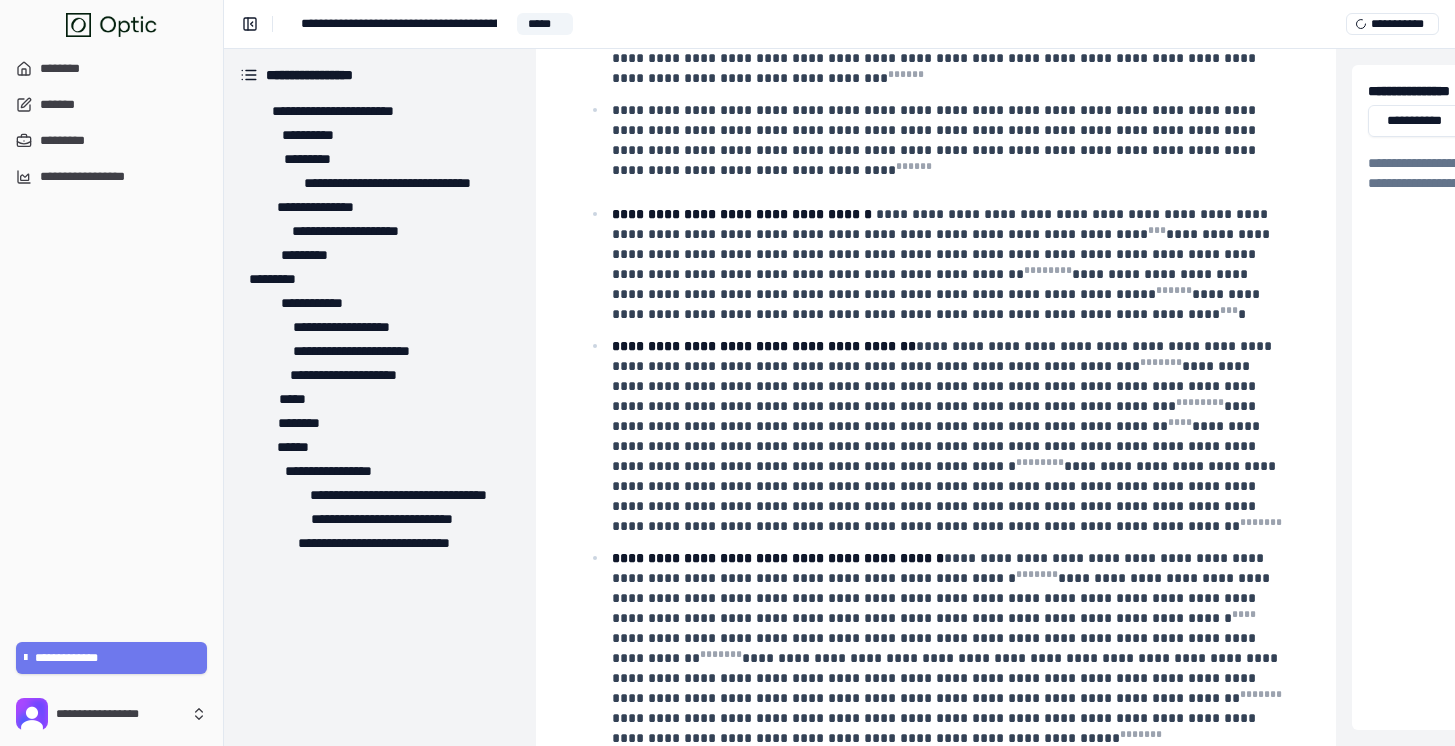 scroll, scrollTop: 690, scrollLeft: 0, axis: vertical 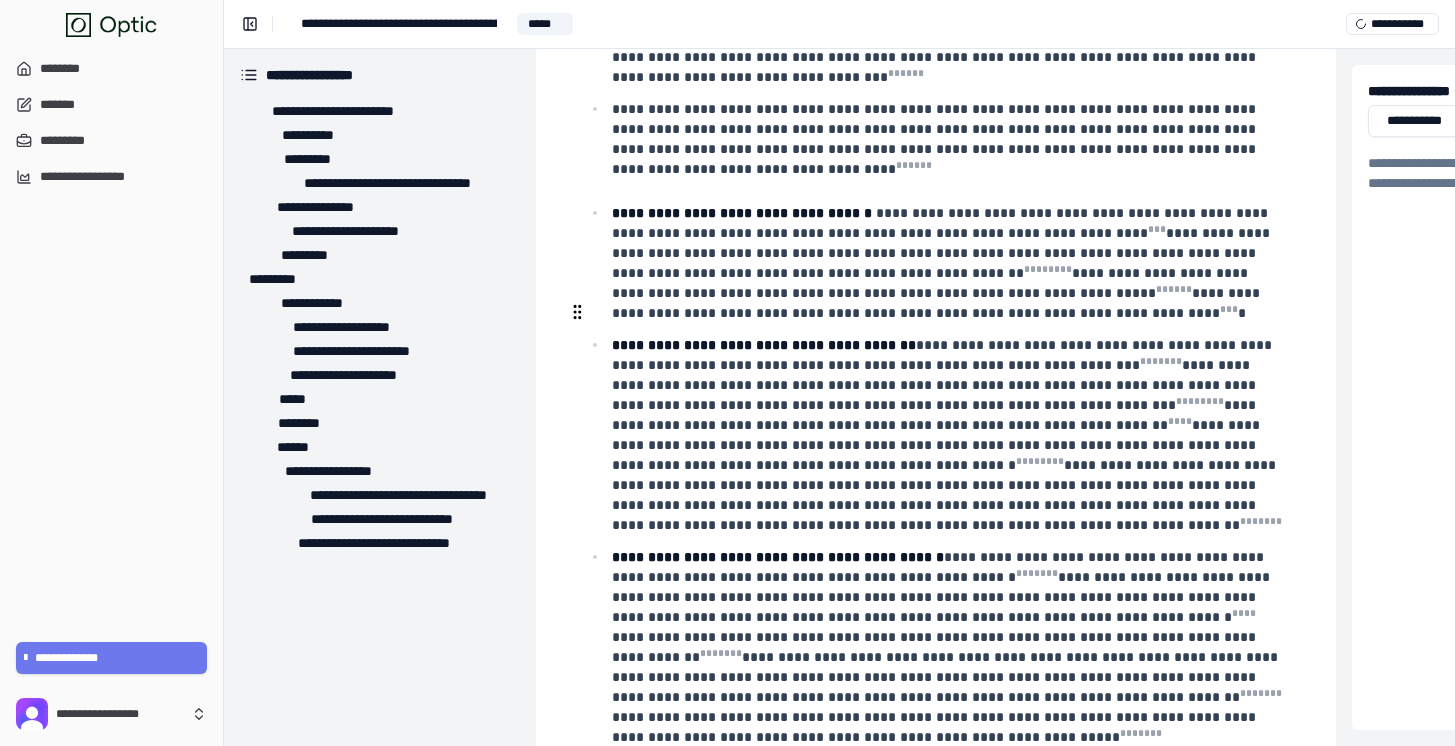 click on "**********" at bounding box center [947, 435] 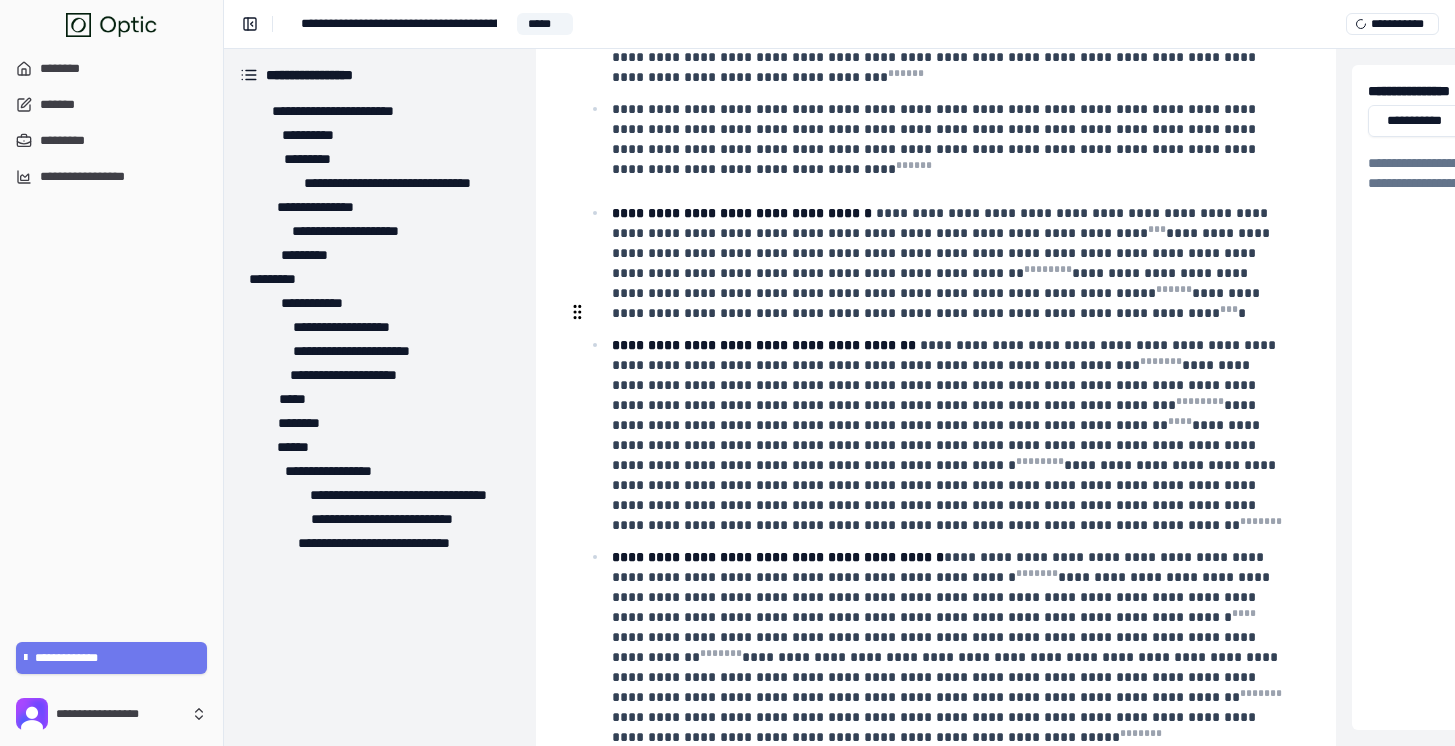 click on "**********" at bounding box center [947, 435] 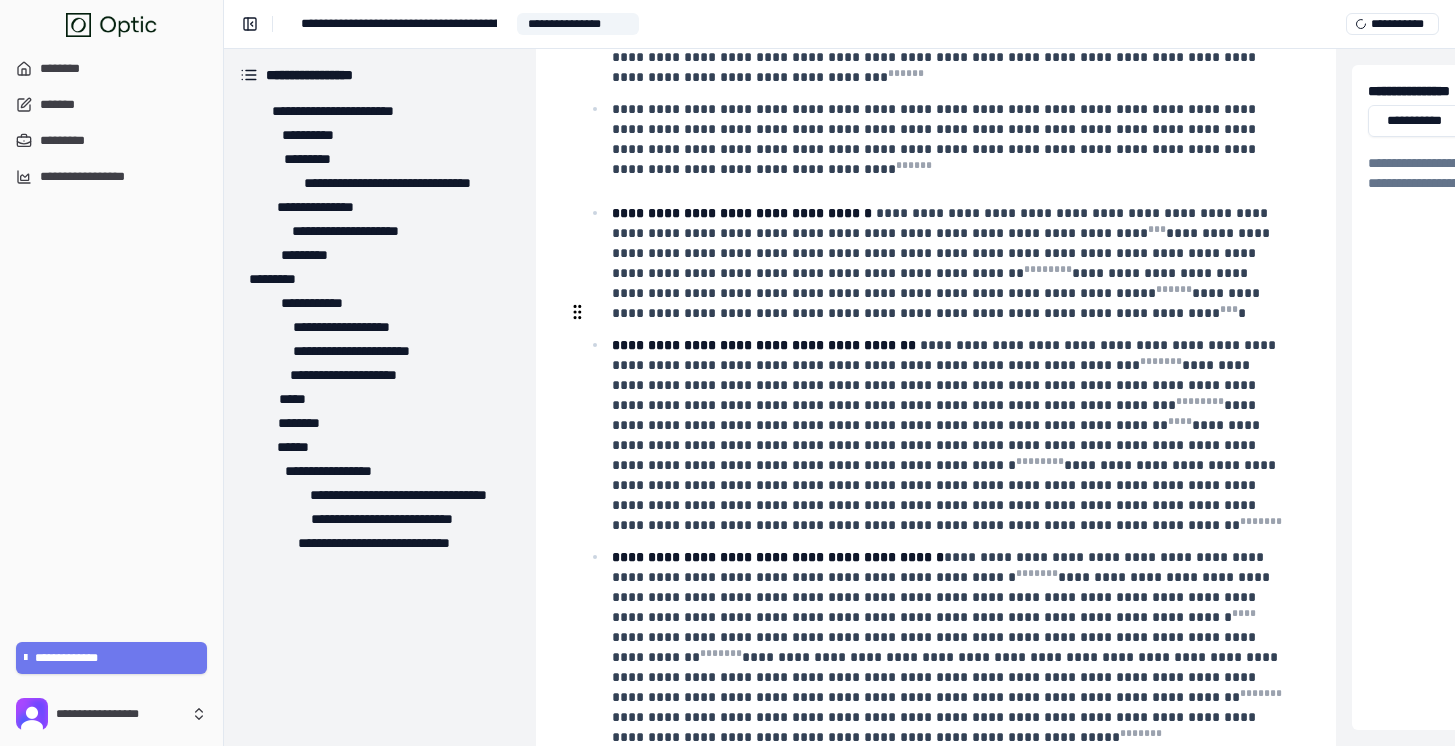 click on "**********" at bounding box center (947, 435) 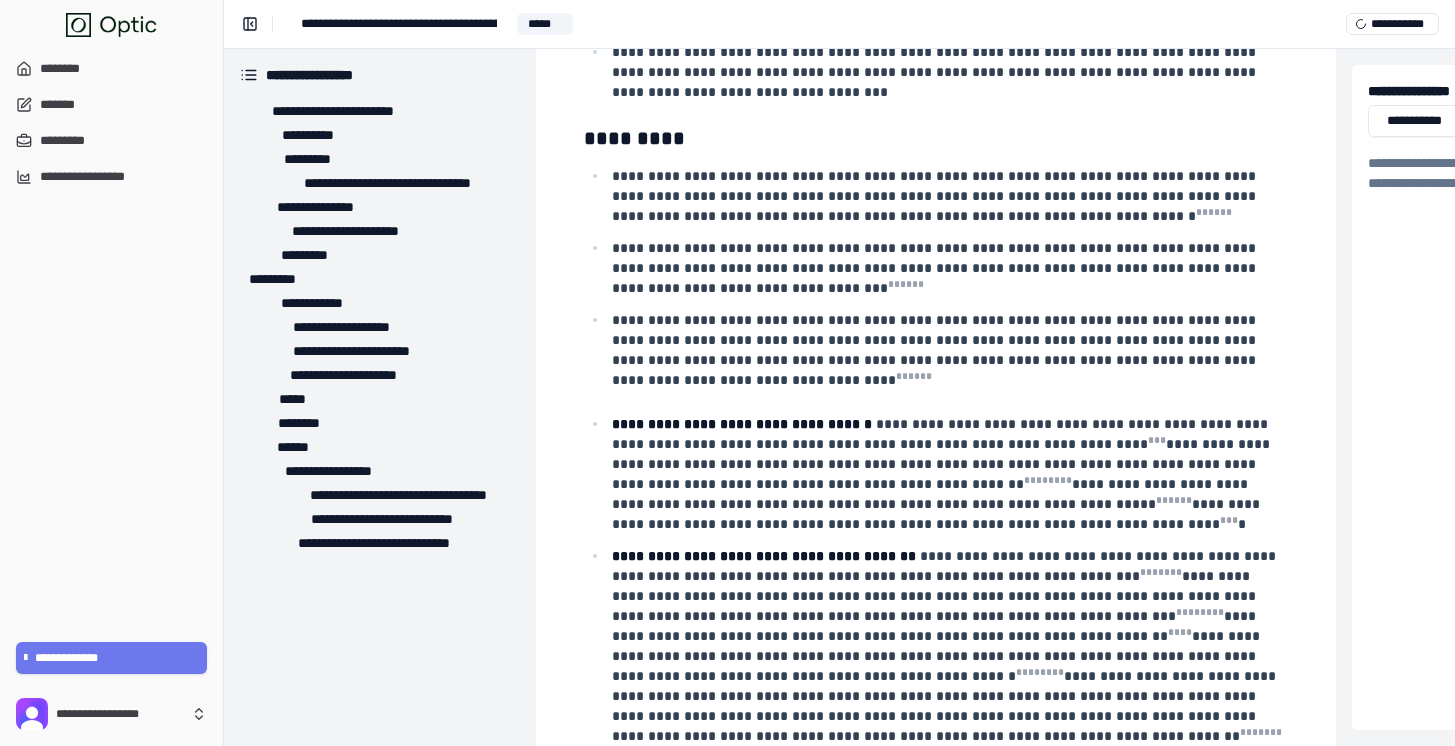 scroll, scrollTop: 536, scrollLeft: 0, axis: vertical 